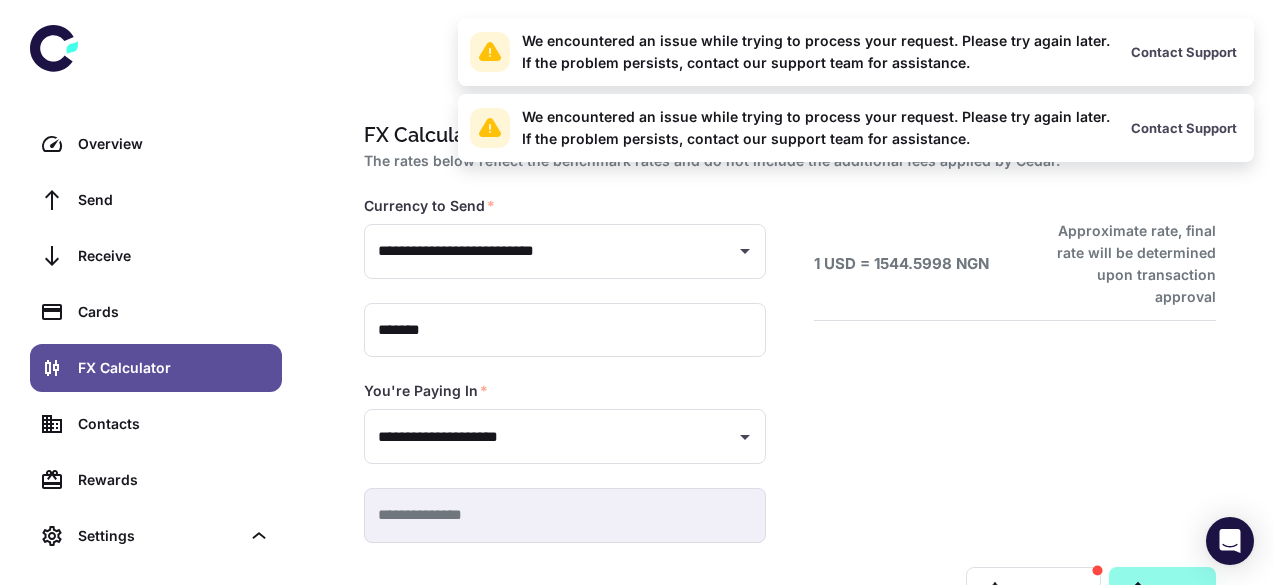 scroll, scrollTop: 0, scrollLeft: 0, axis: both 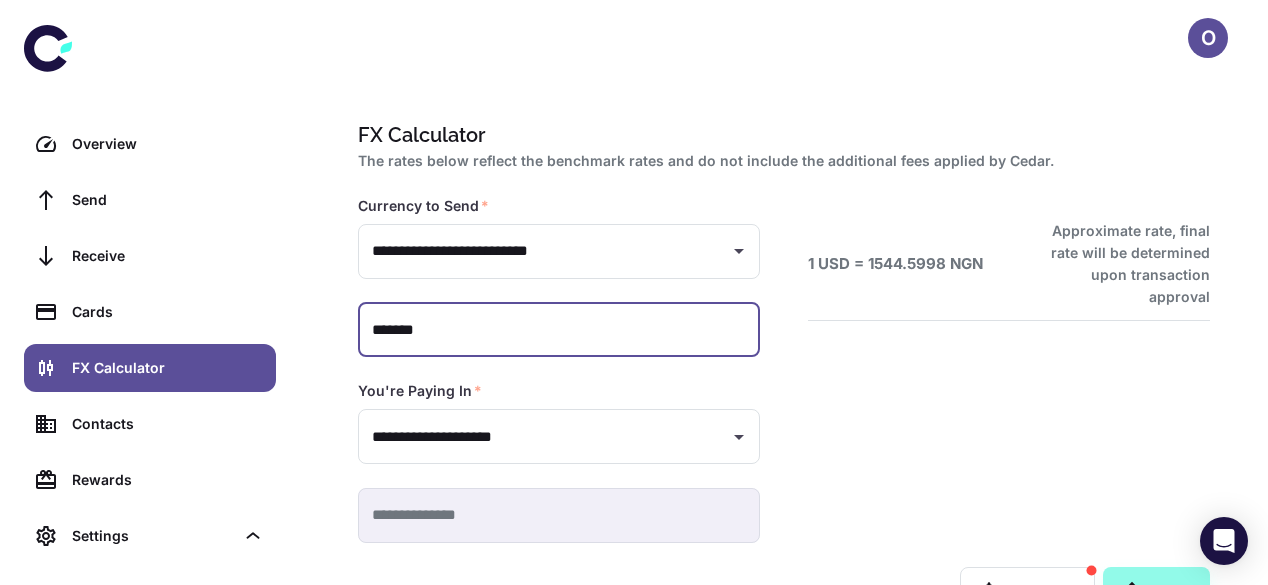 drag, startPoint x: 445, startPoint y: 330, endPoint x: 316, endPoint y: 331, distance: 129.00388 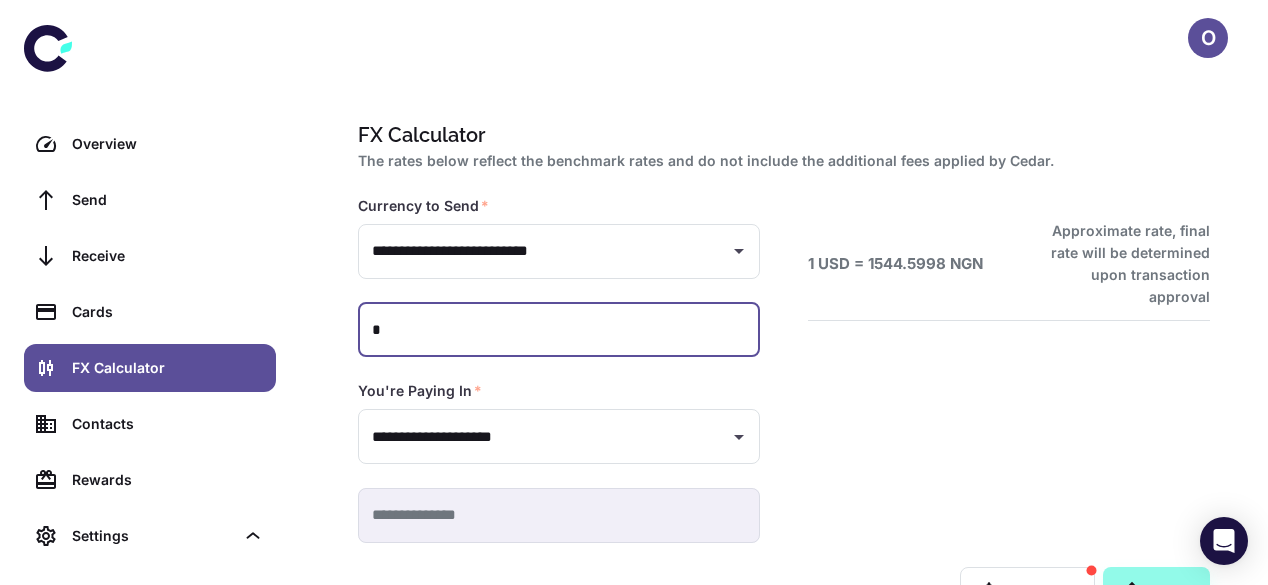 type 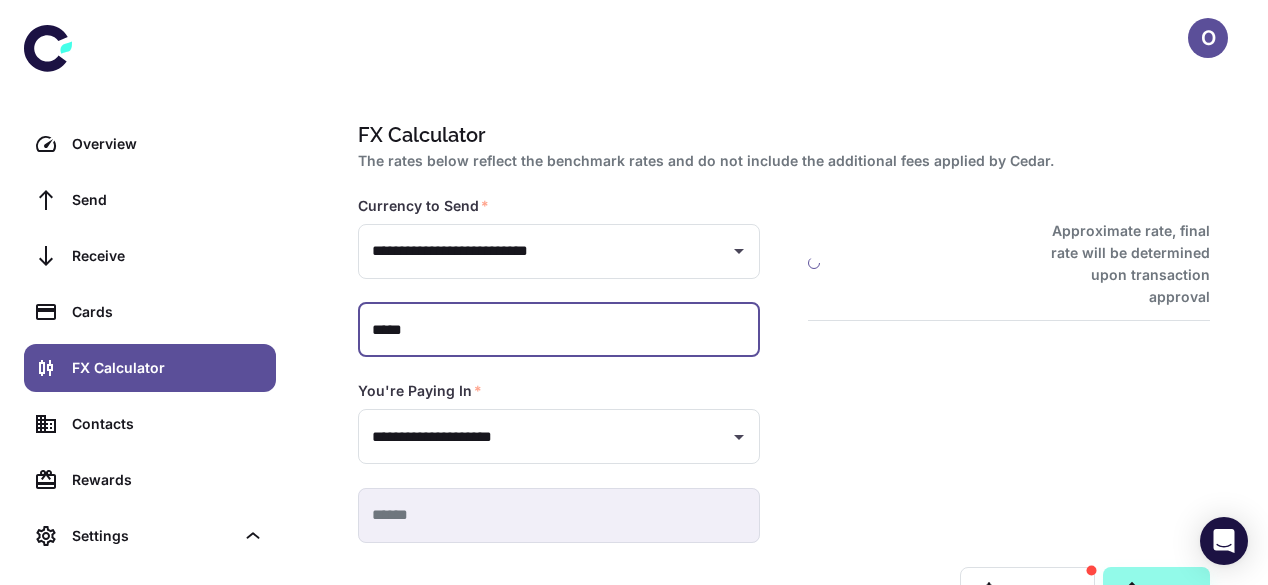 type on "******" 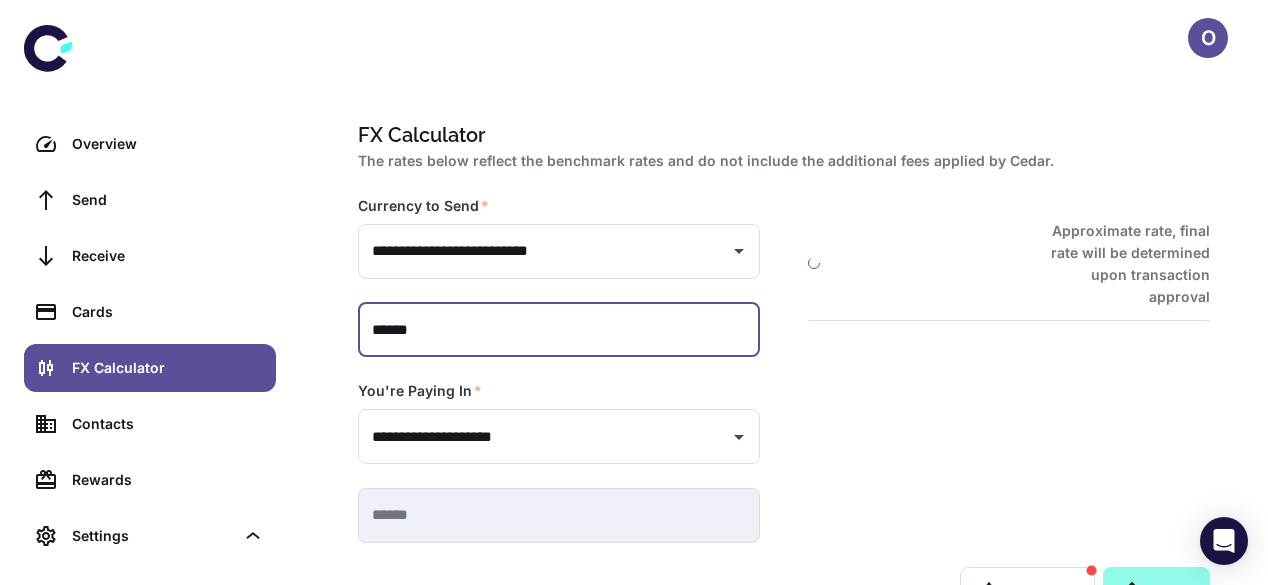 type on "**********" 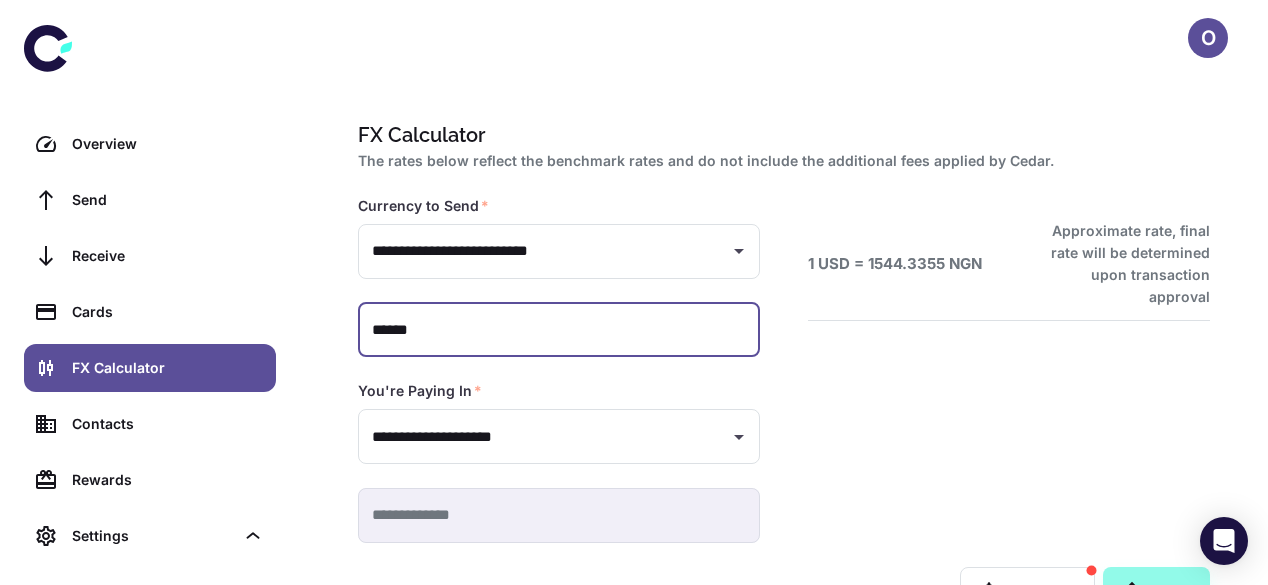 type on "******" 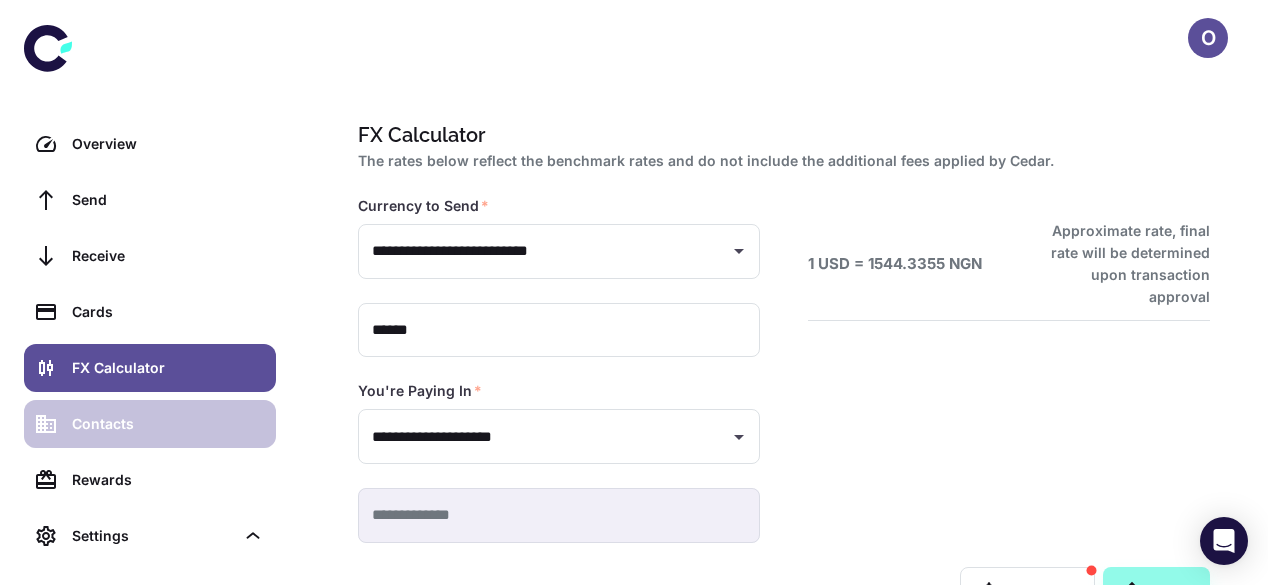 click on "Contacts" at bounding box center [168, 424] 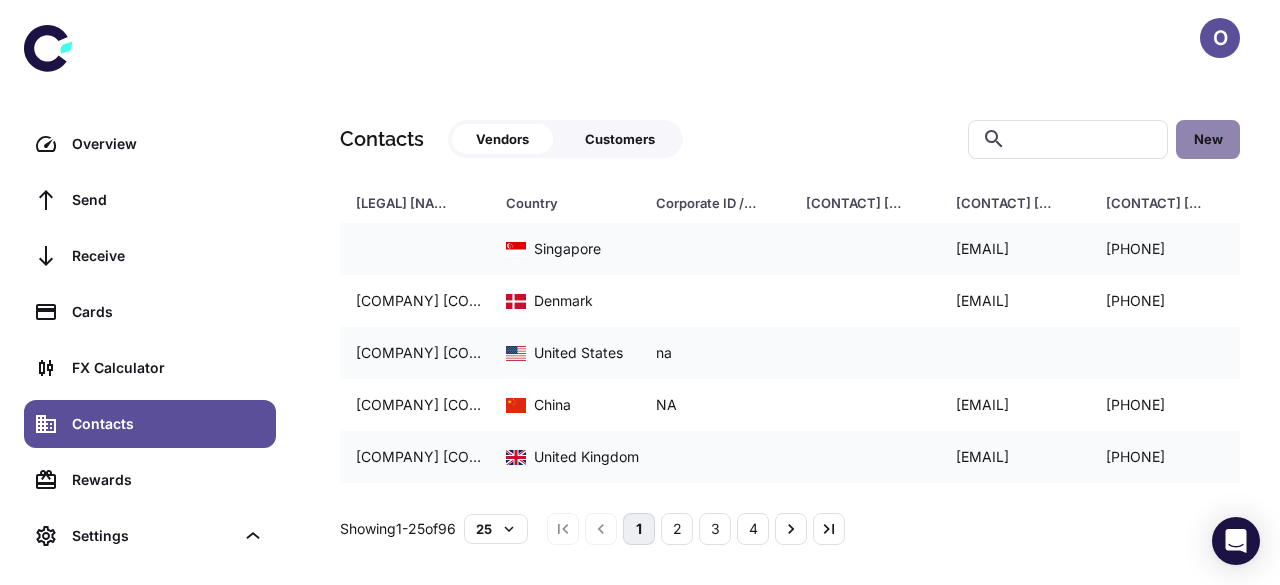 click on "New" at bounding box center (1208, 139) 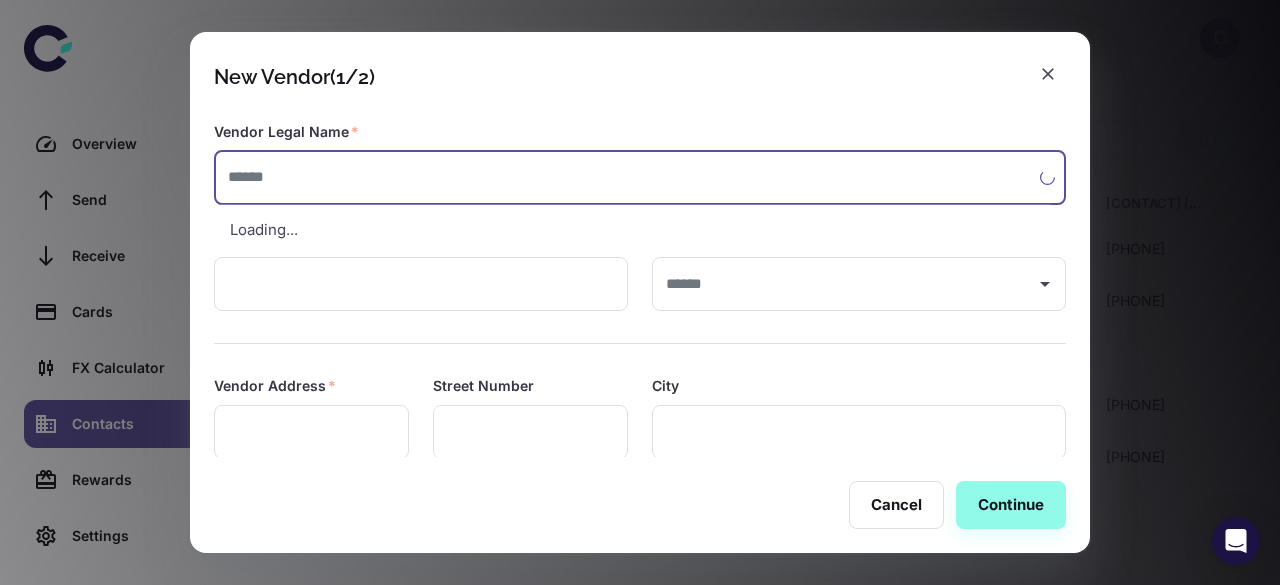 click at bounding box center [627, 177] 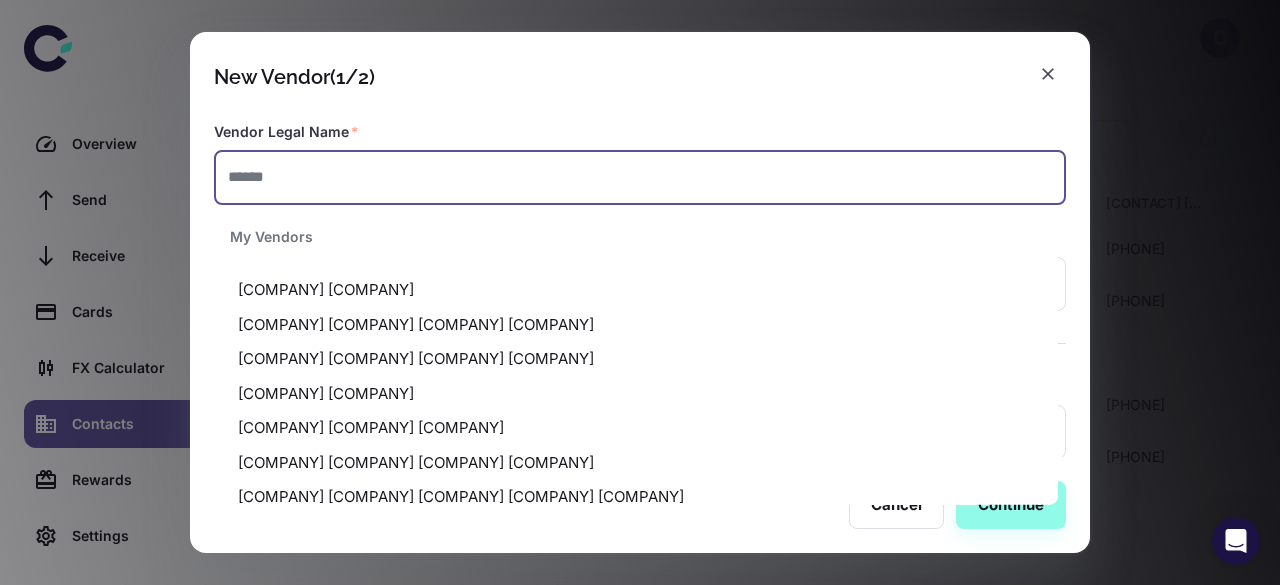 paste on "**********" 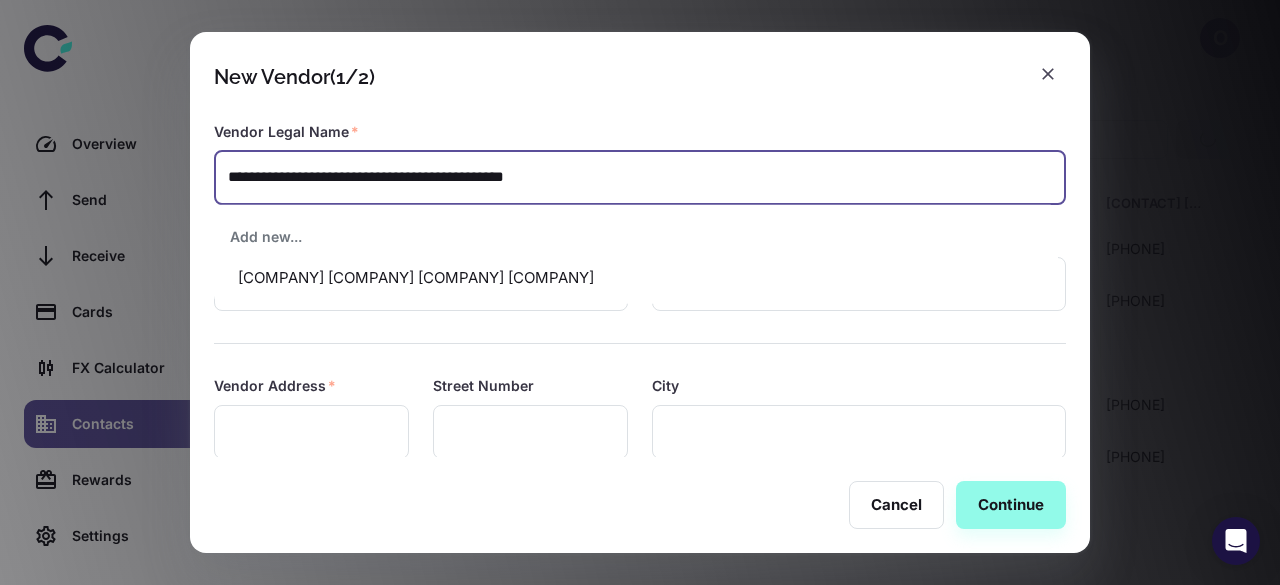 click on "**********" at bounding box center [640, 177] 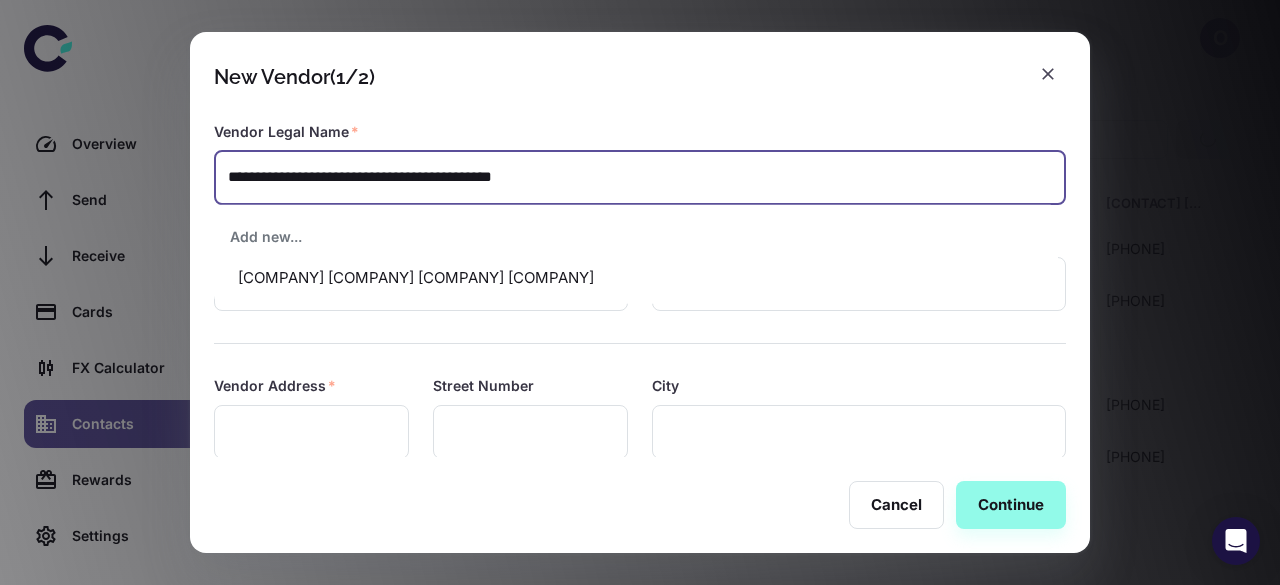 click on "[COMPANY] [COMPANY] [COMPANY] [COMPANY]" at bounding box center (636, 278) 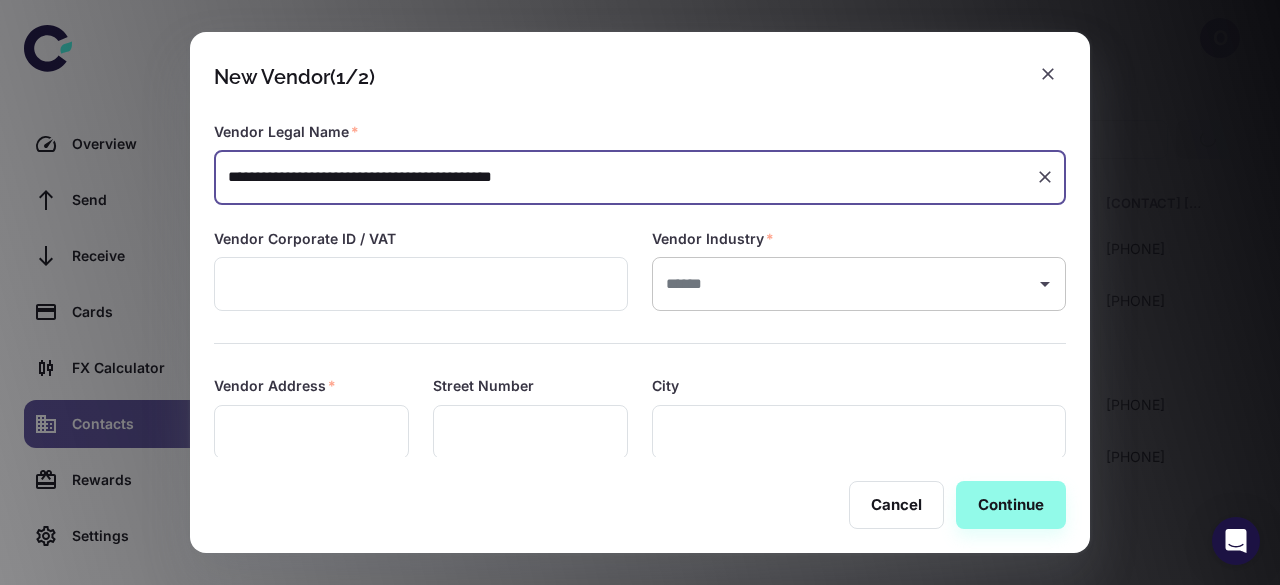 type on "**********" 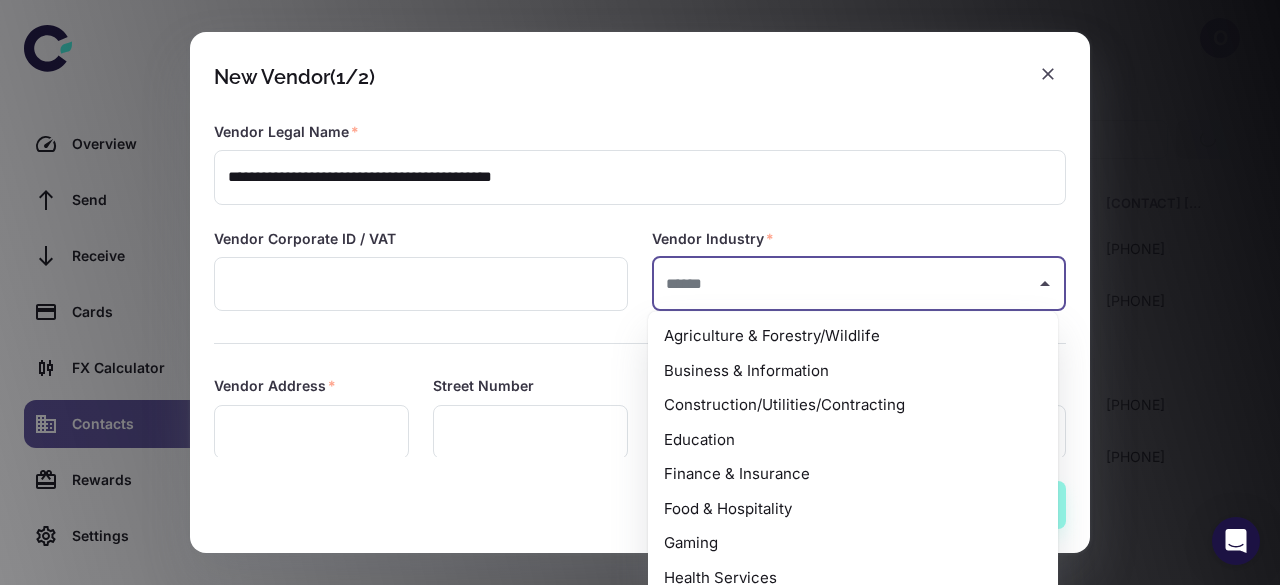 click at bounding box center [844, 284] 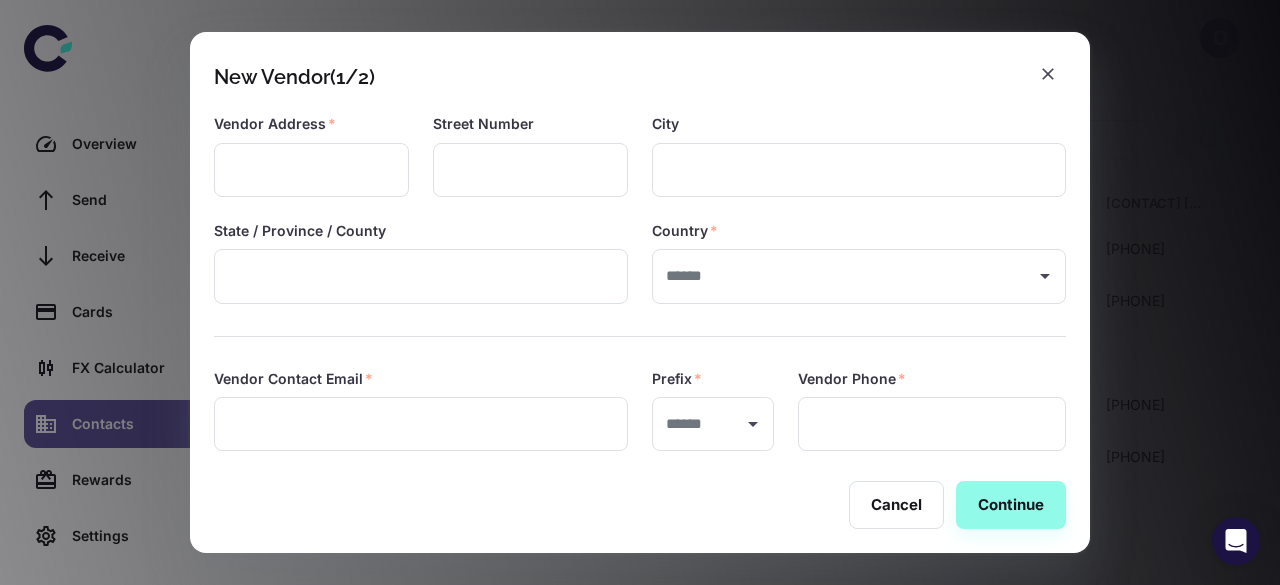 scroll, scrollTop: 277, scrollLeft: 0, axis: vertical 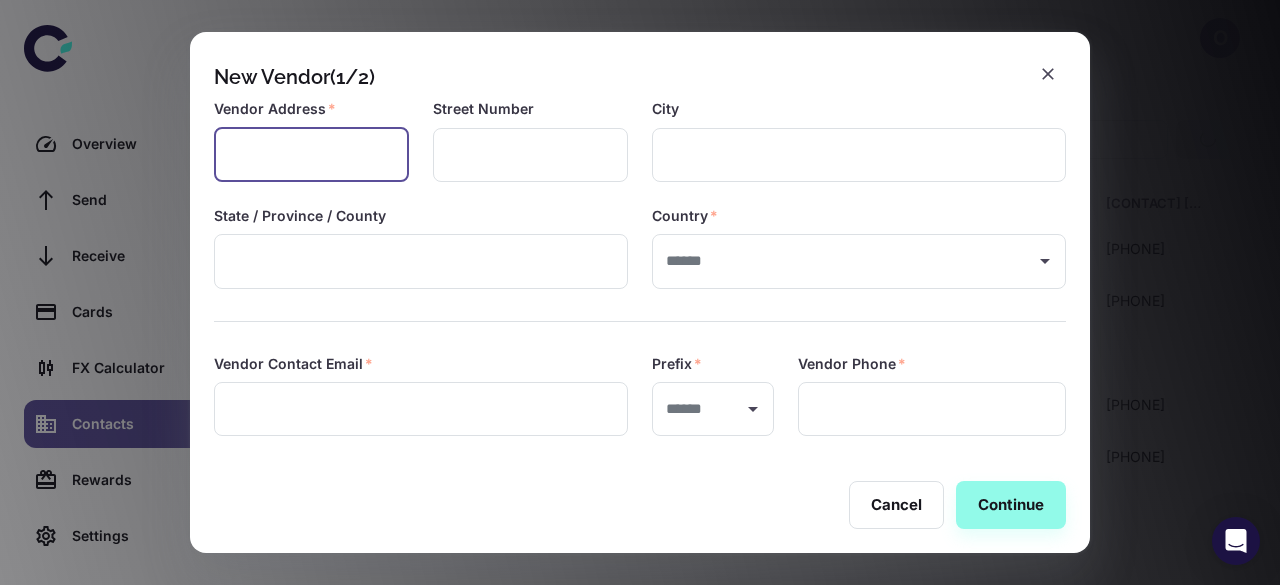 click at bounding box center [311, 155] 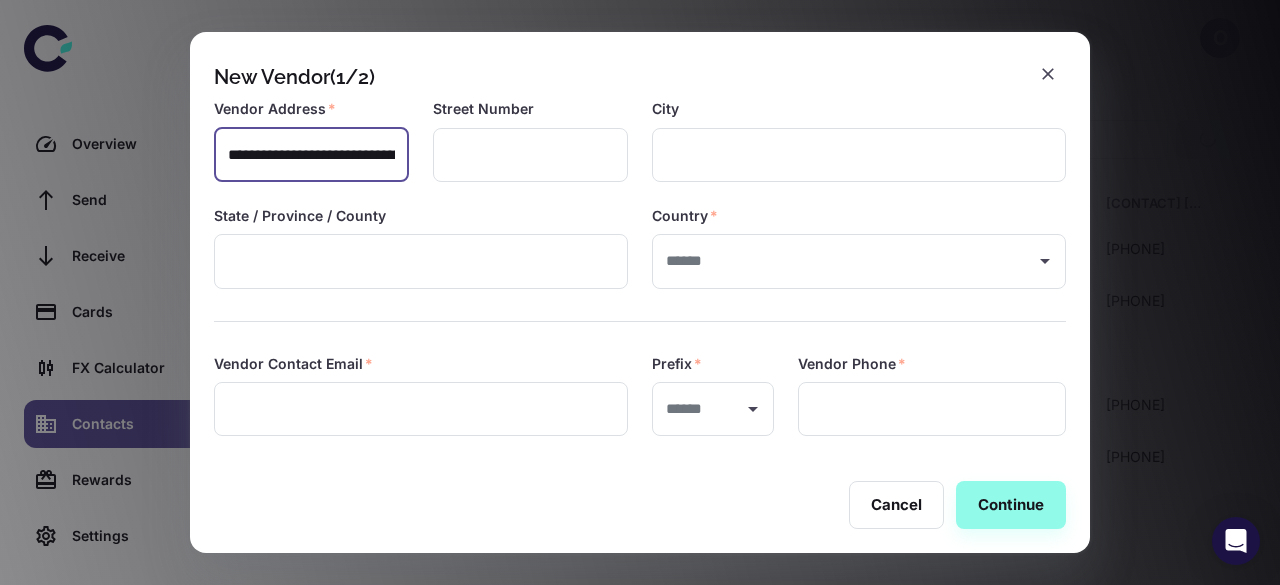 scroll, scrollTop: 0, scrollLeft: 301, axis: horizontal 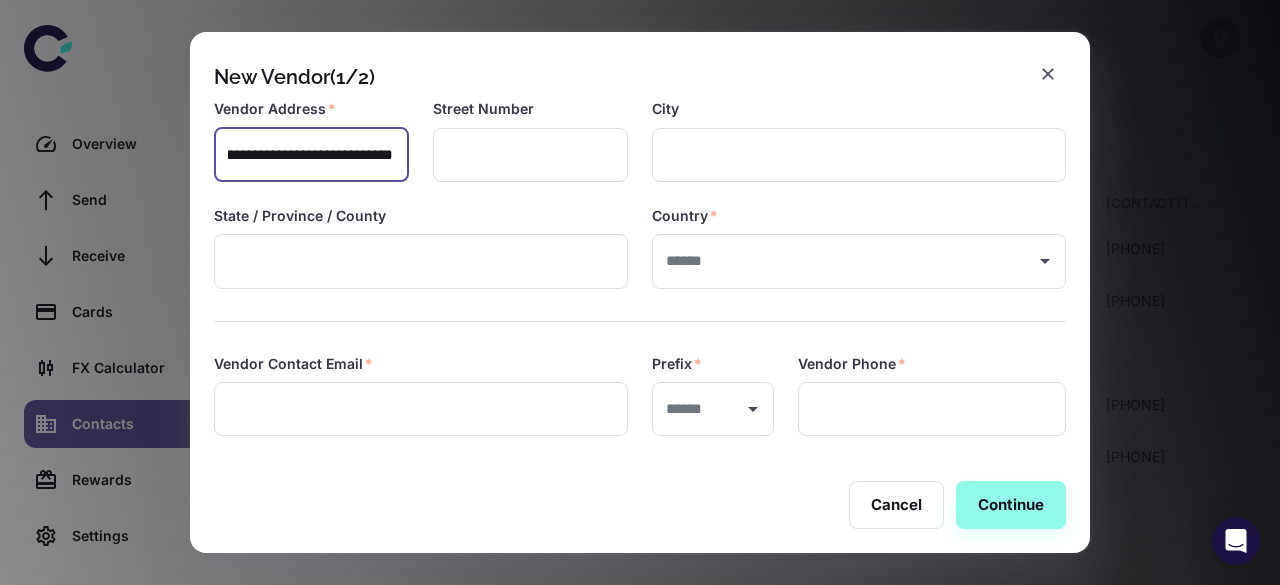 click on "**********" at bounding box center [310, 155] 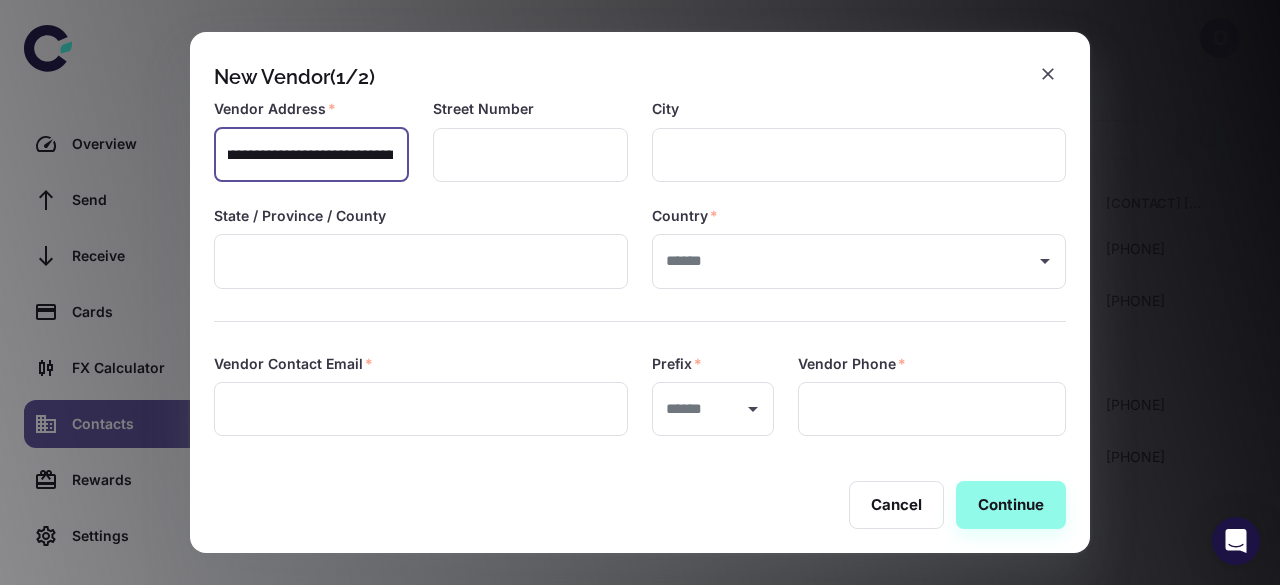 scroll, scrollTop: 0, scrollLeft: 95, axis: horizontal 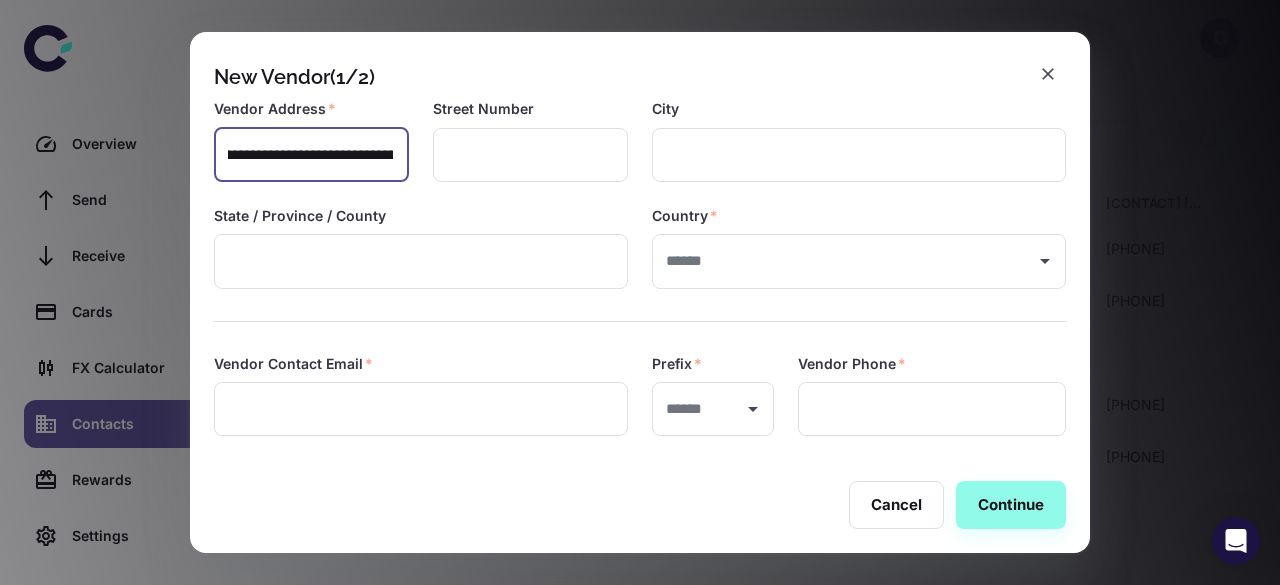 click on "**********" at bounding box center (310, 155) 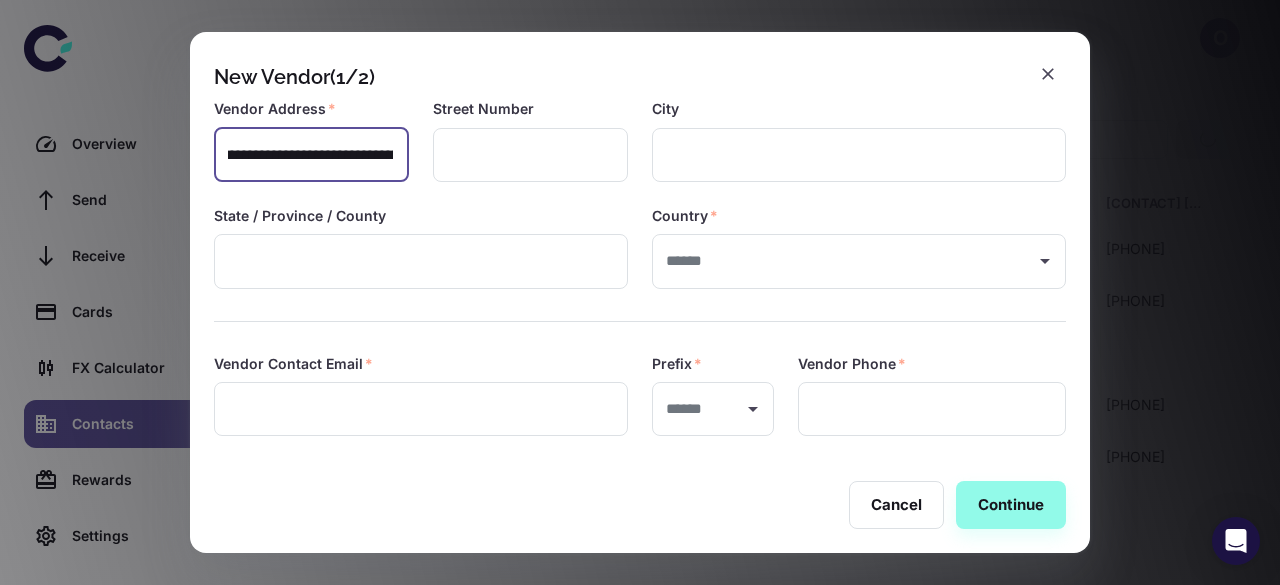 scroll, scrollTop: 0, scrollLeft: 0, axis: both 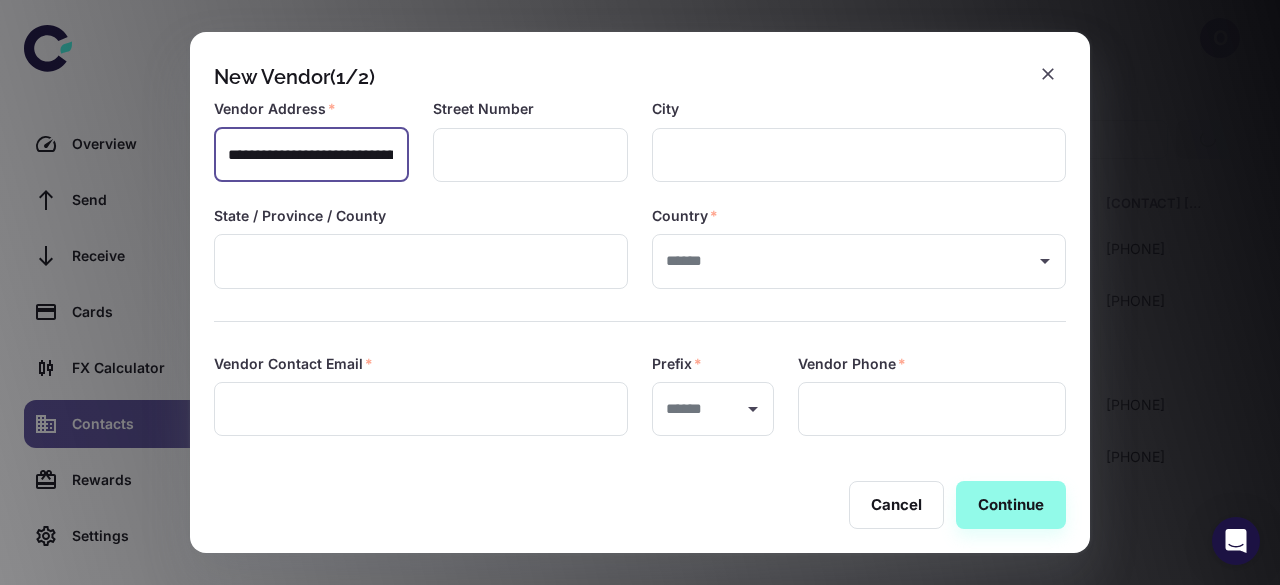 click on "**********" at bounding box center [310, 155] 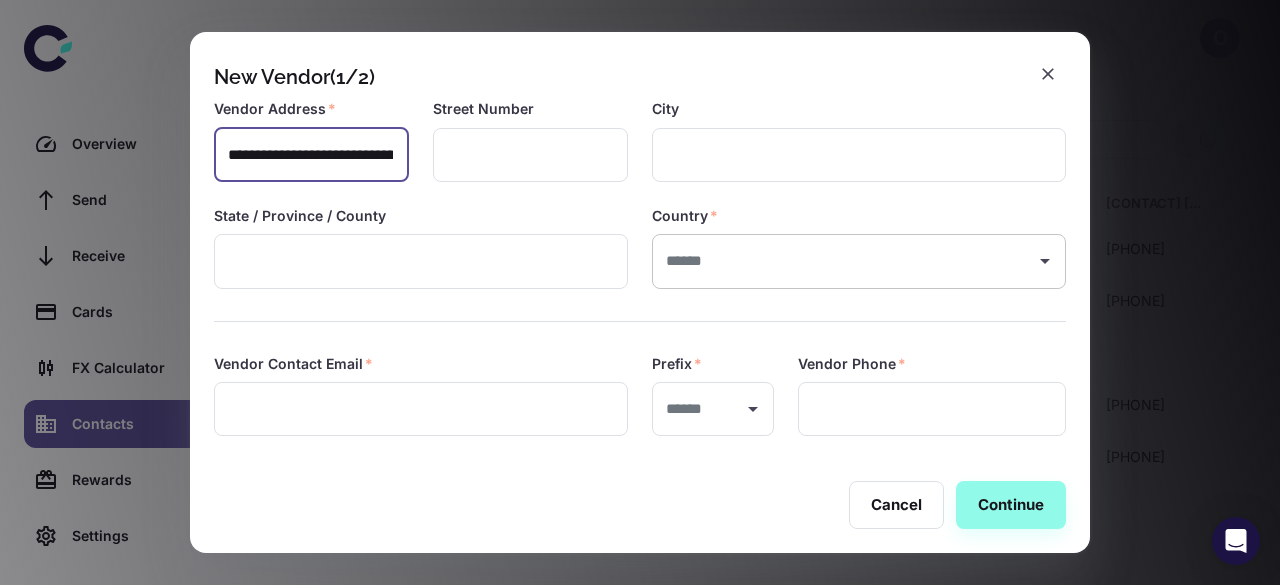 type on "**********" 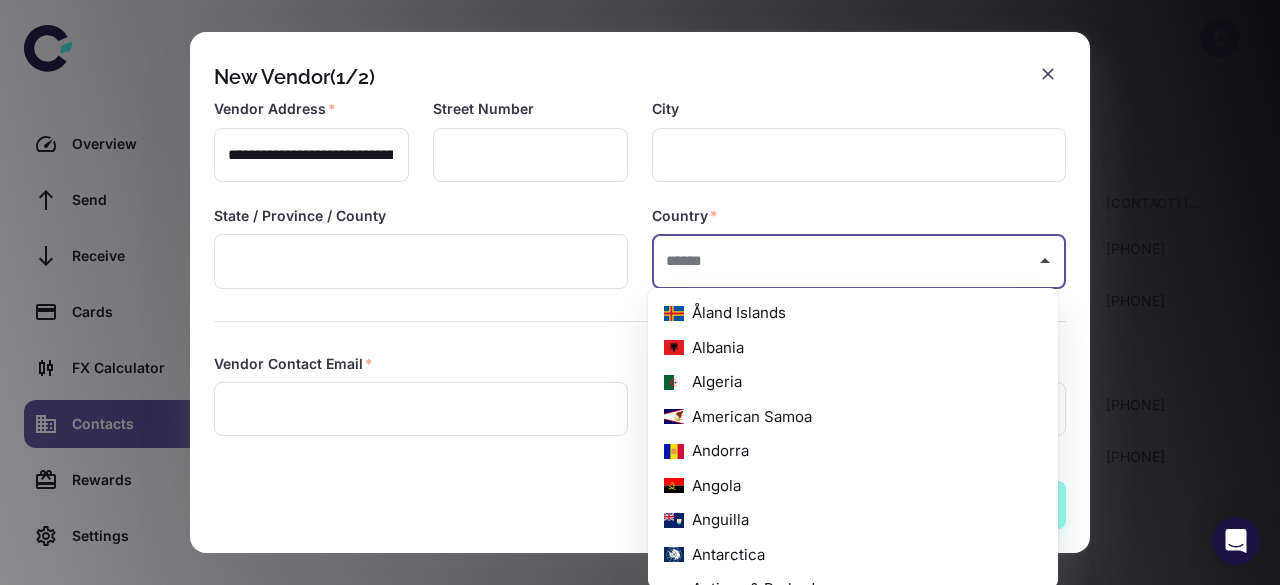 click at bounding box center [844, 261] 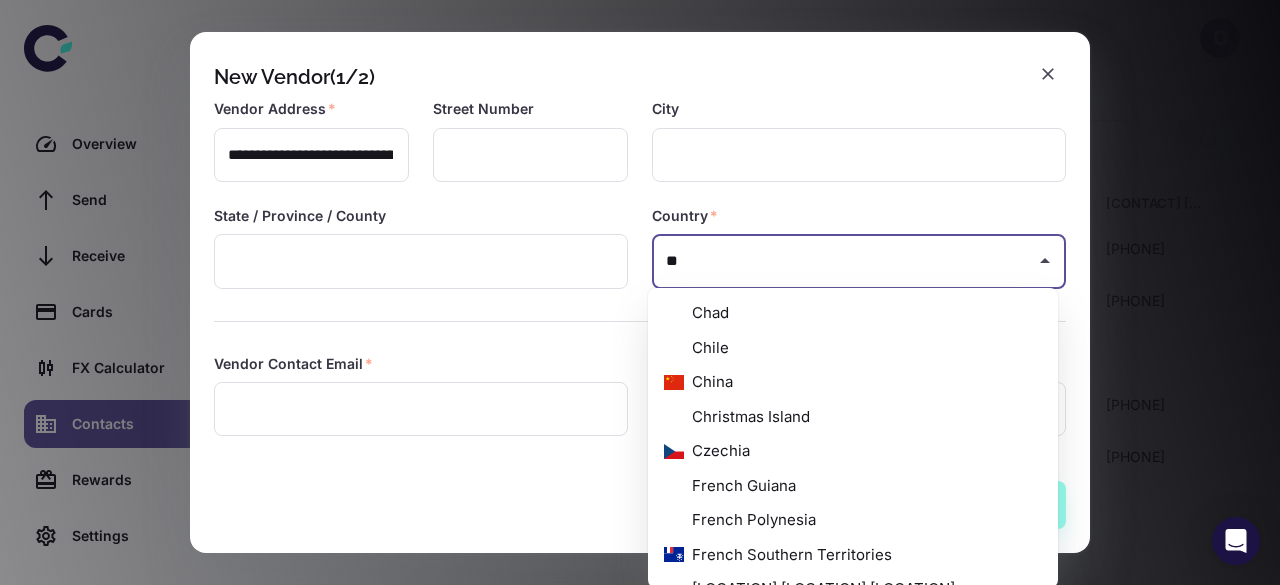 click on "China" at bounding box center (853, 382) 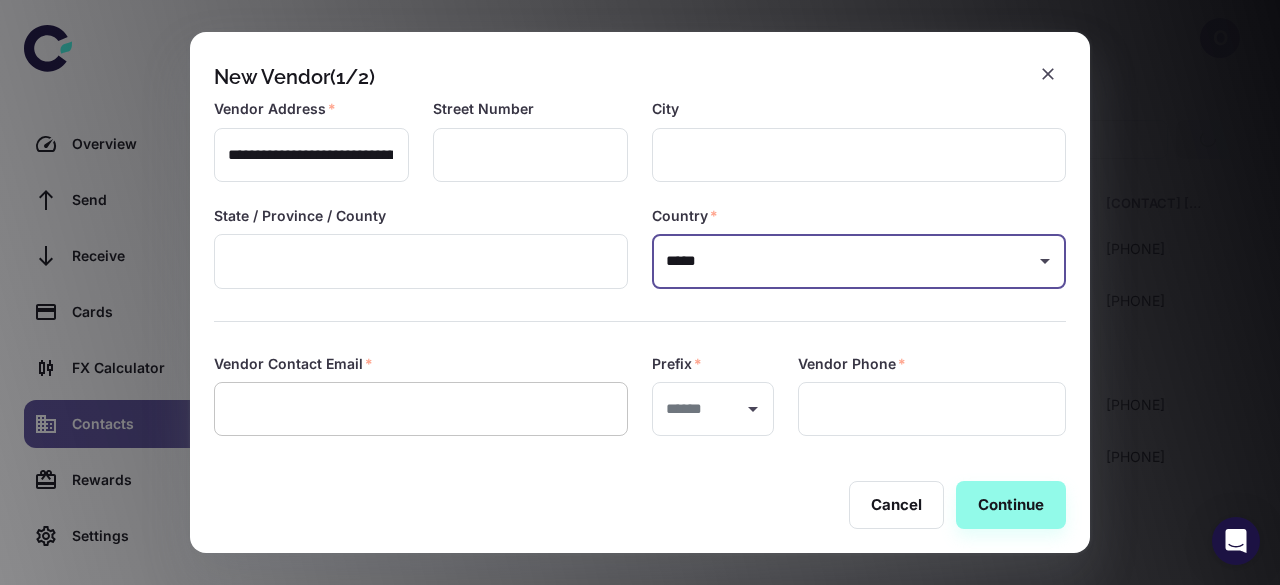 type on "*****" 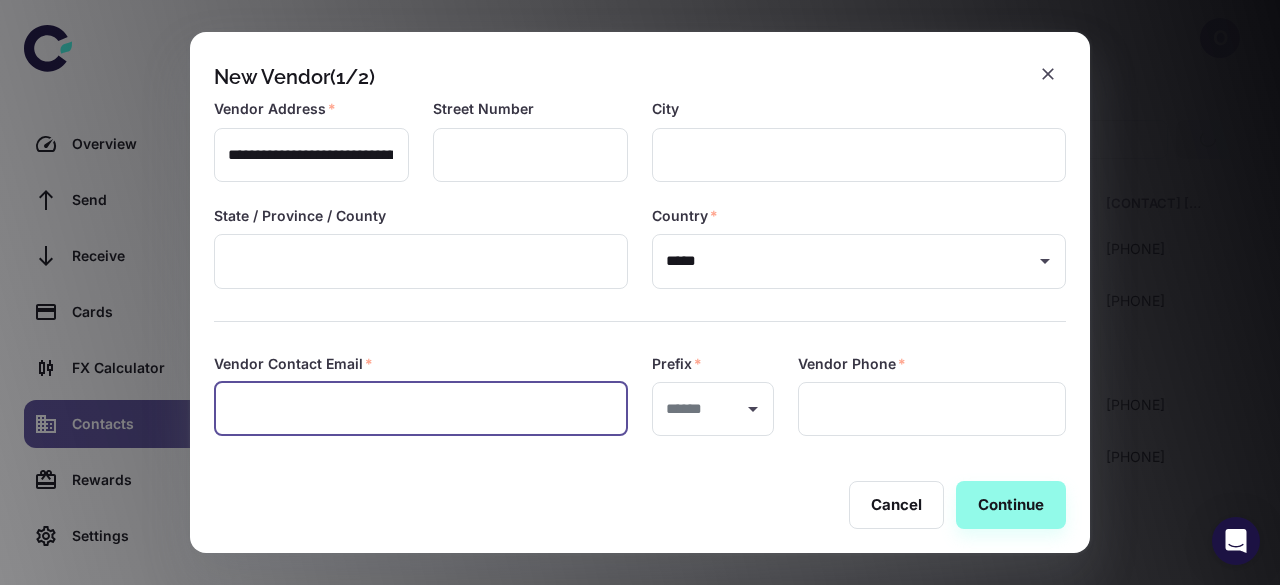 click at bounding box center (421, 409) 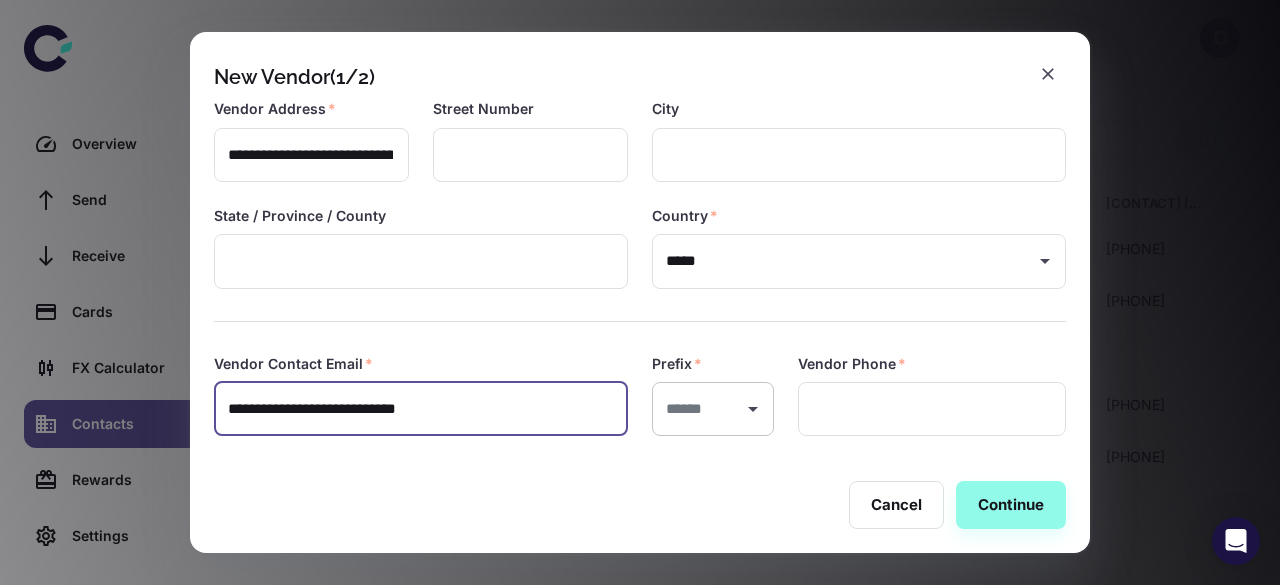 type on "**********" 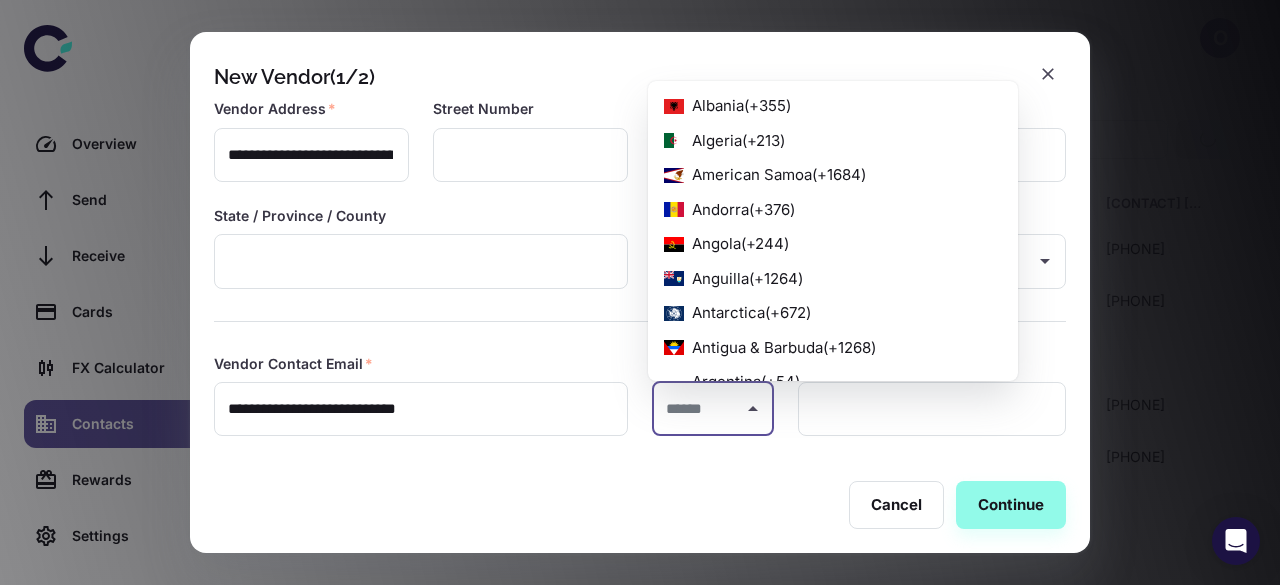 click at bounding box center (698, 409) 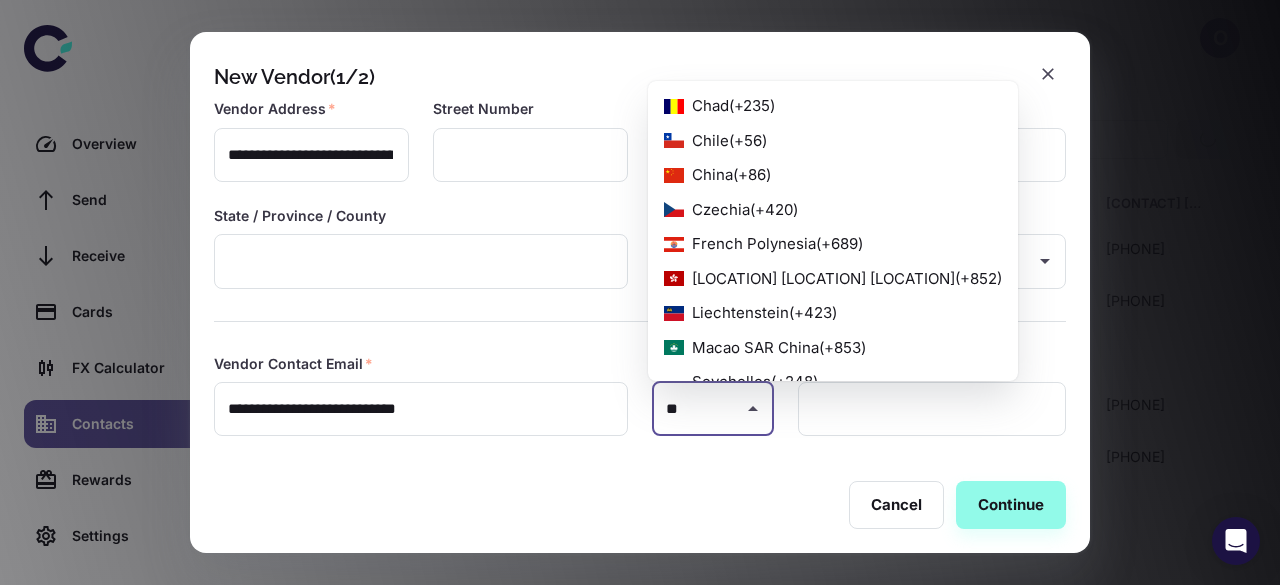 click on "China  ( +86 )" at bounding box center (833, 175) 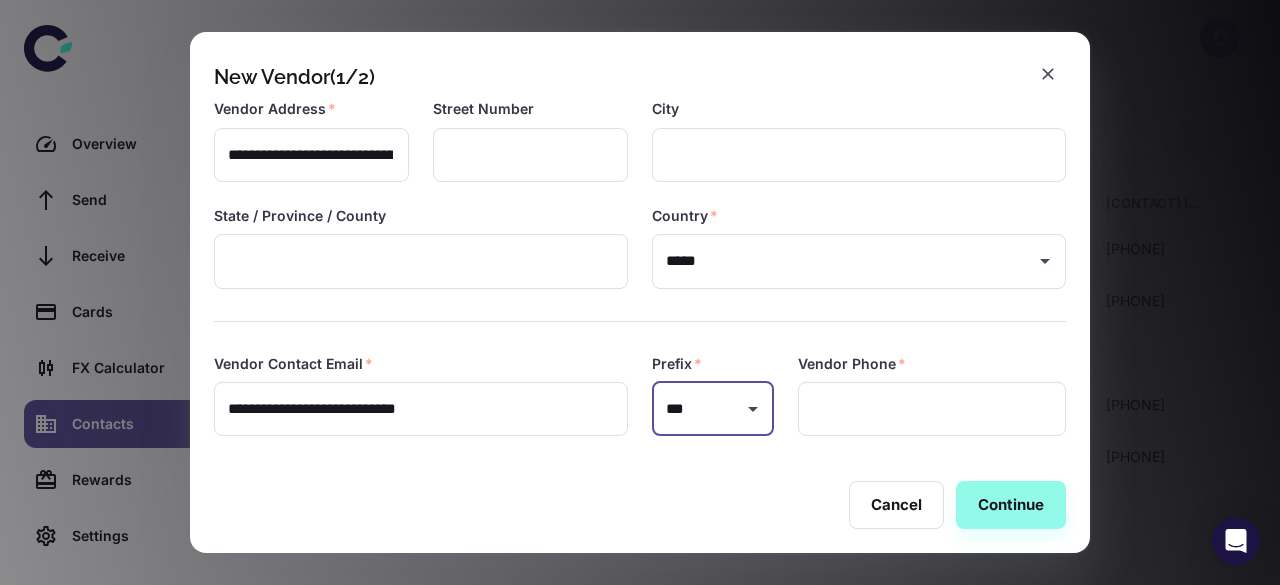 type on "***" 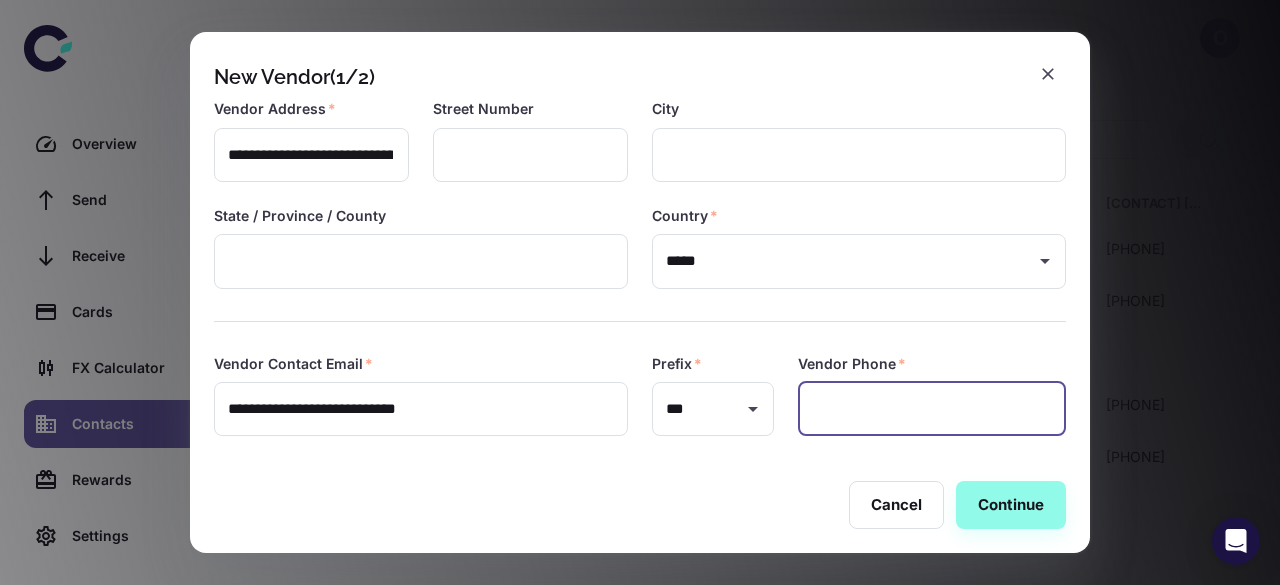 click at bounding box center (932, 409) 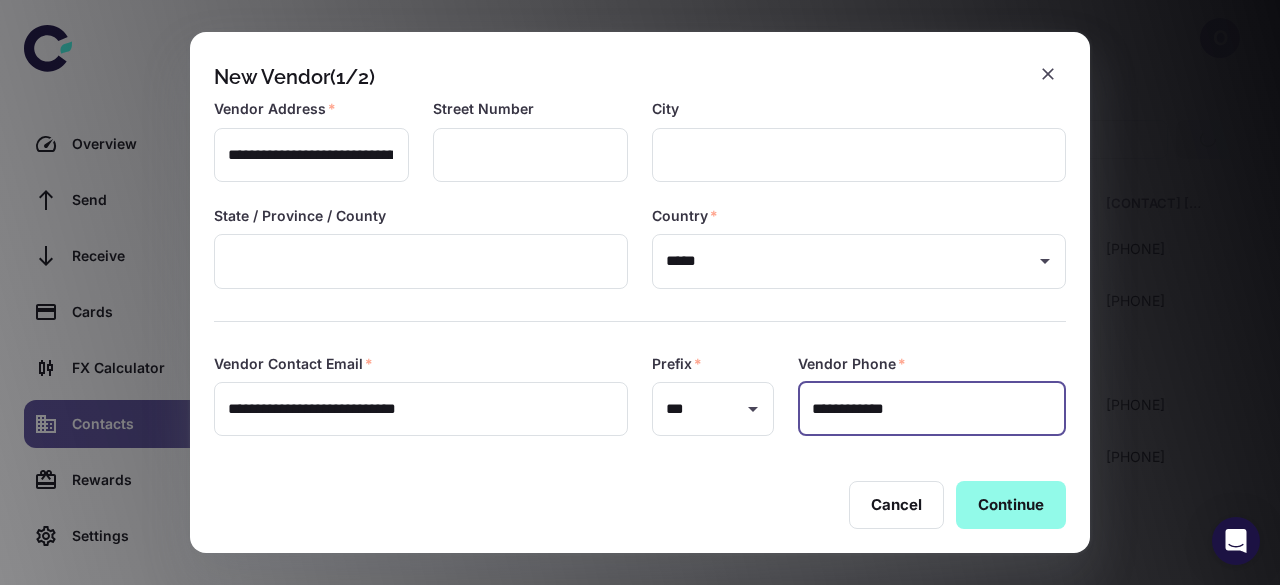 type on "**********" 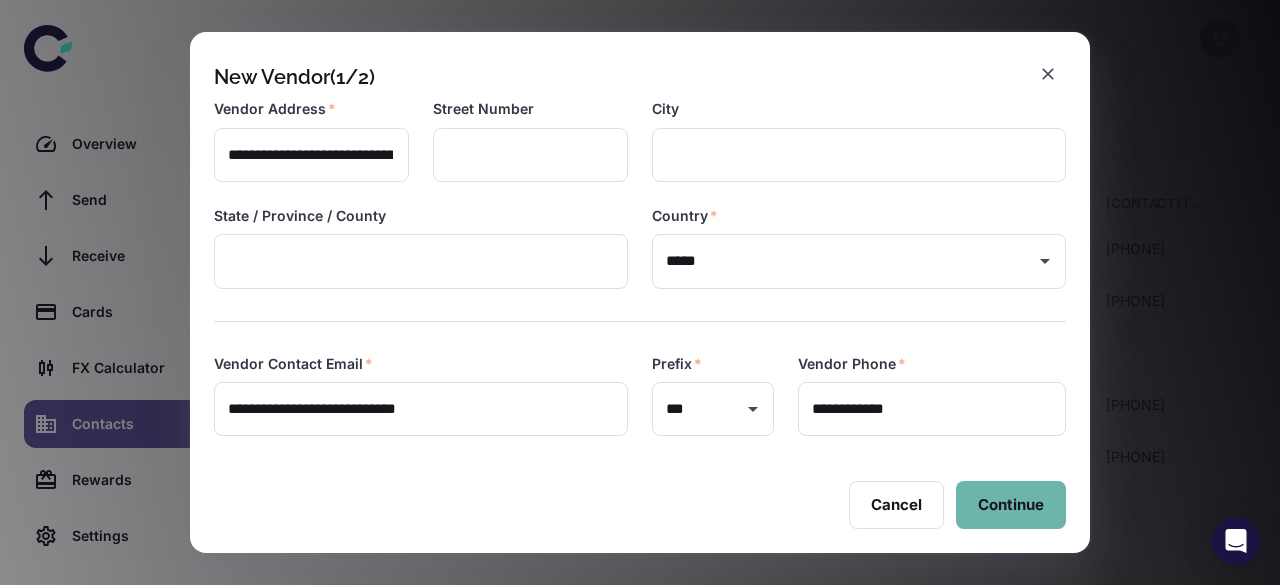 click on "Continue" at bounding box center (1011, 505) 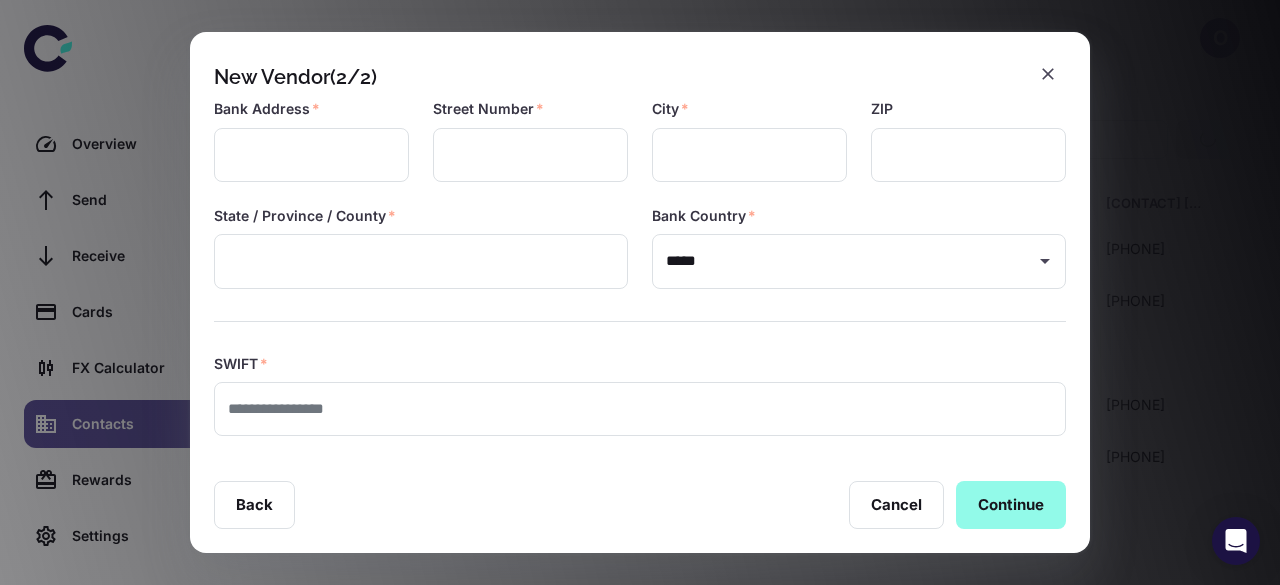 type on "**********" 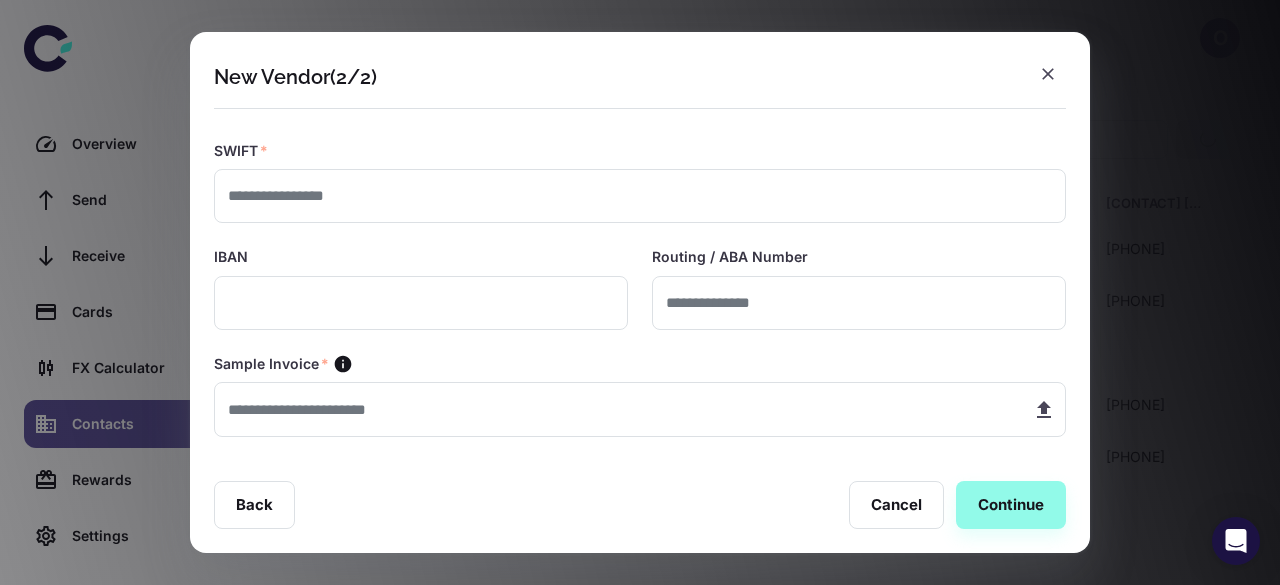 scroll, scrollTop: 492, scrollLeft: 0, axis: vertical 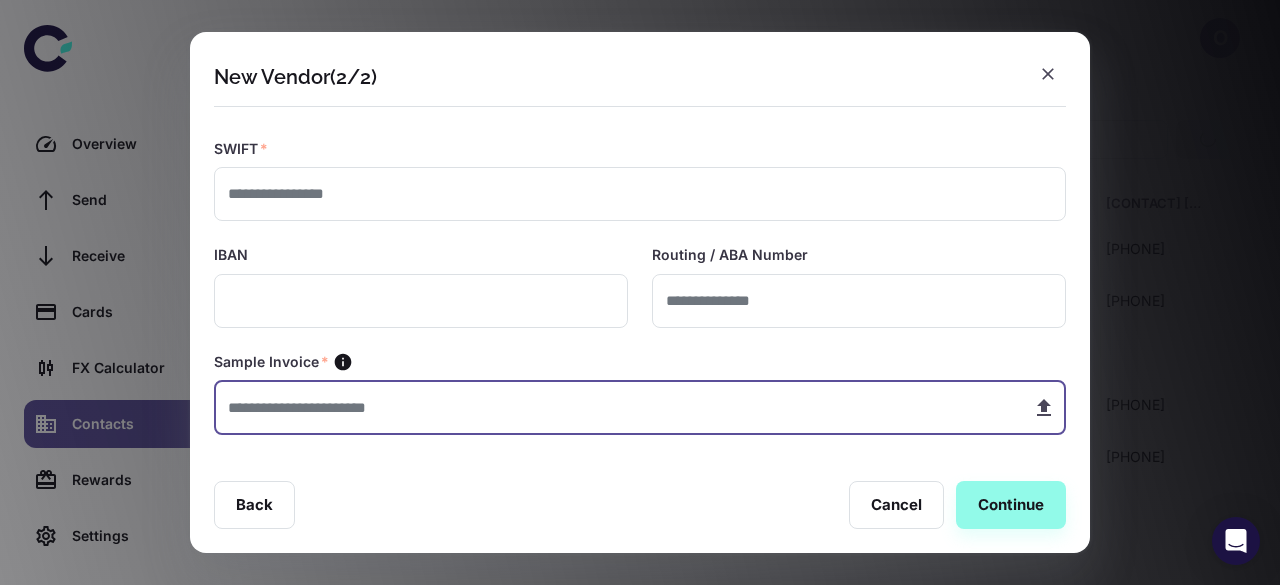 click at bounding box center (615, 407) 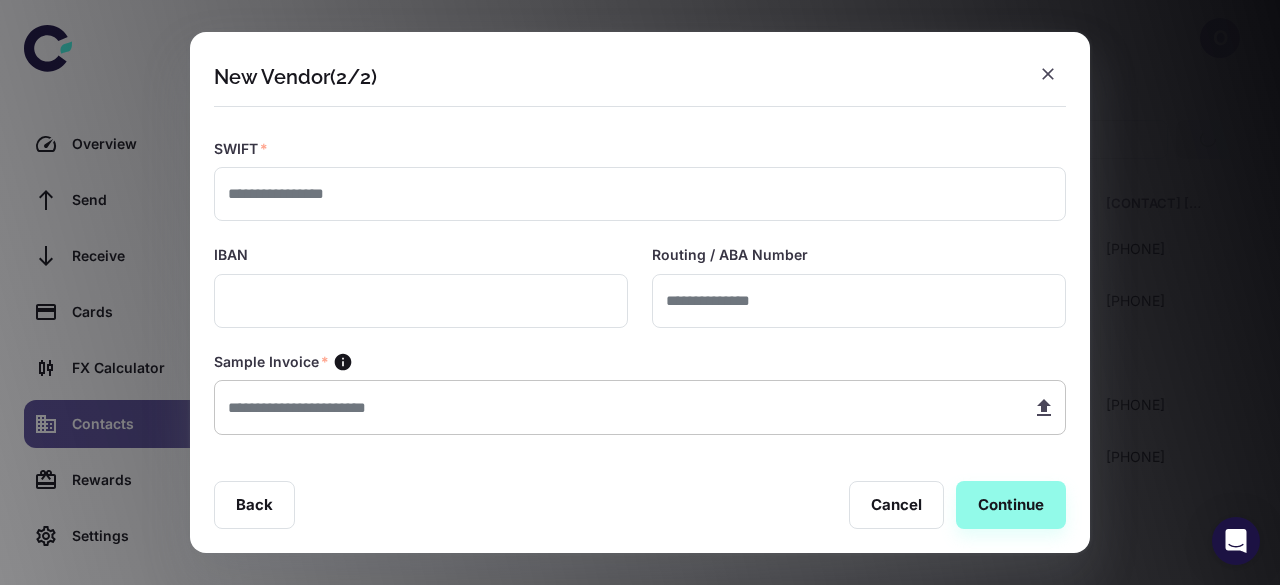 type on "**********" 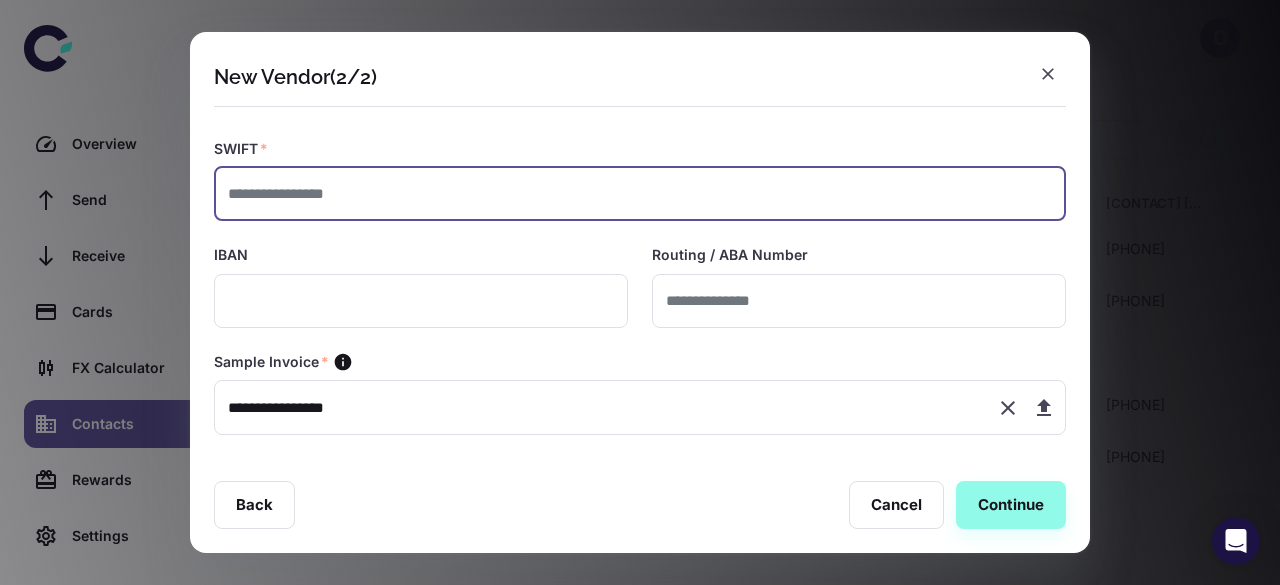 click at bounding box center [640, 194] 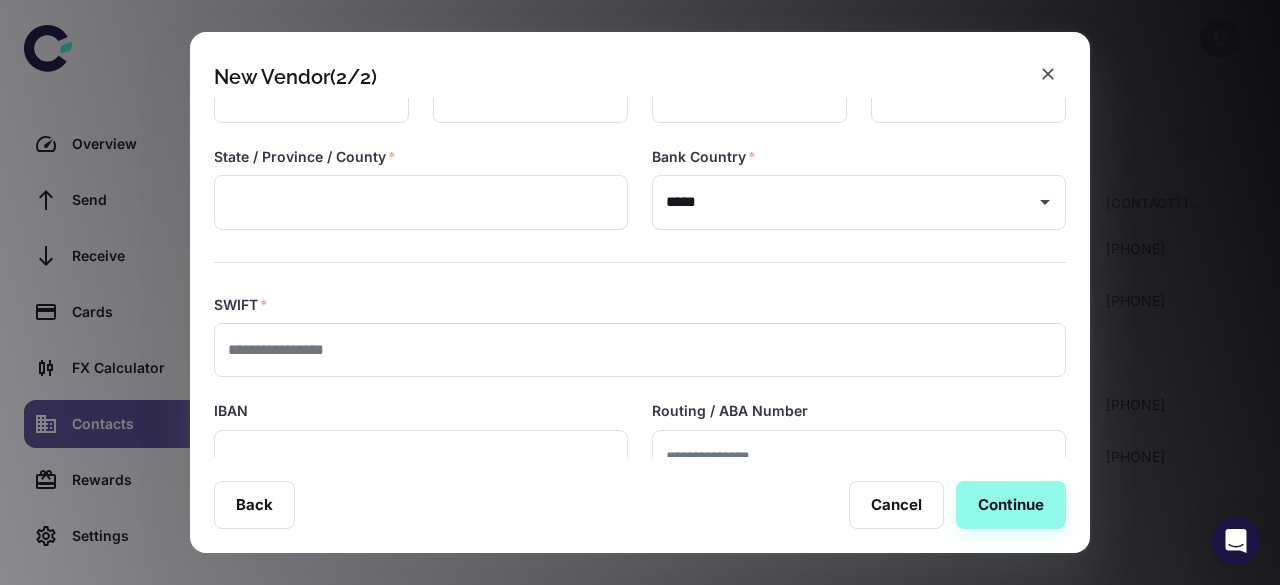 scroll, scrollTop: 328, scrollLeft: 0, axis: vertical 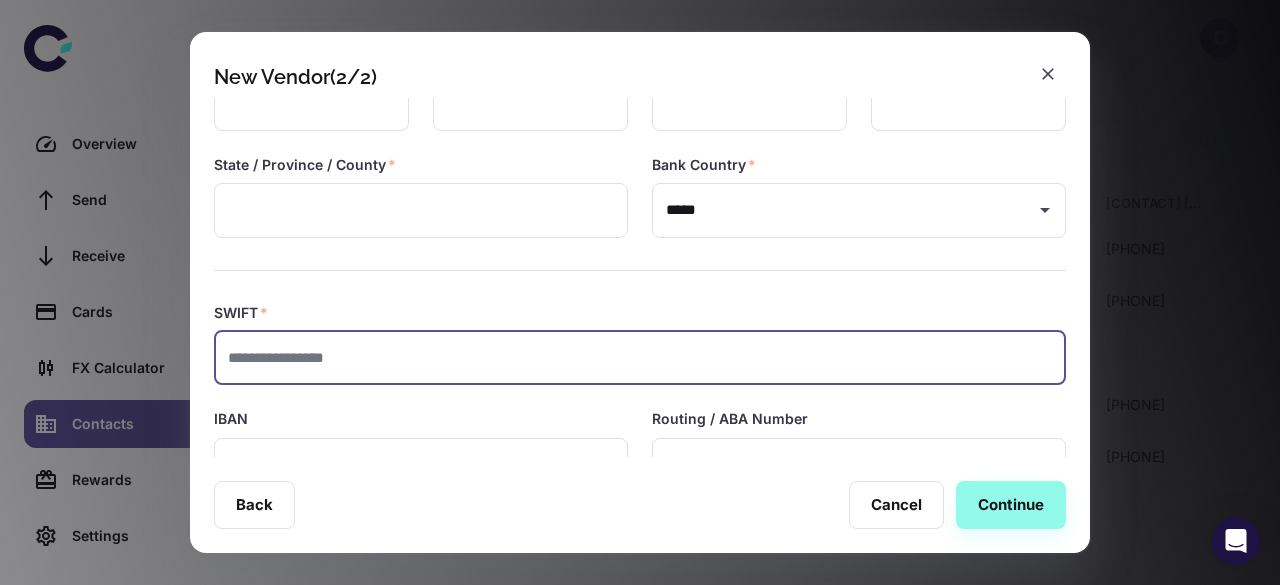 click at bounding box center [640, 358] 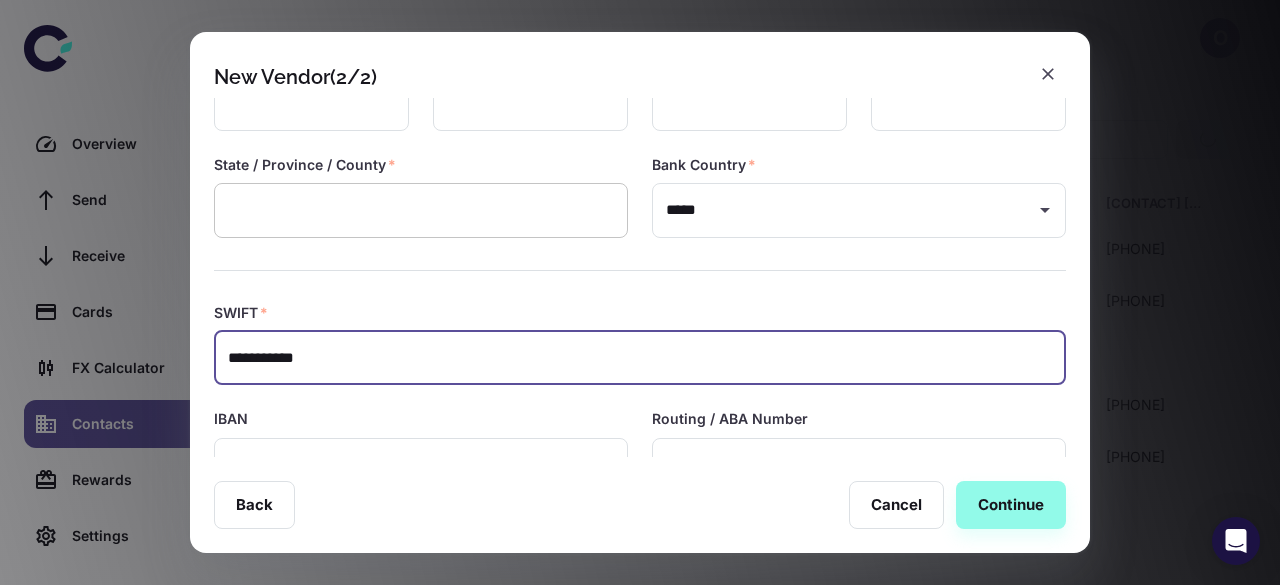 type on "**********" 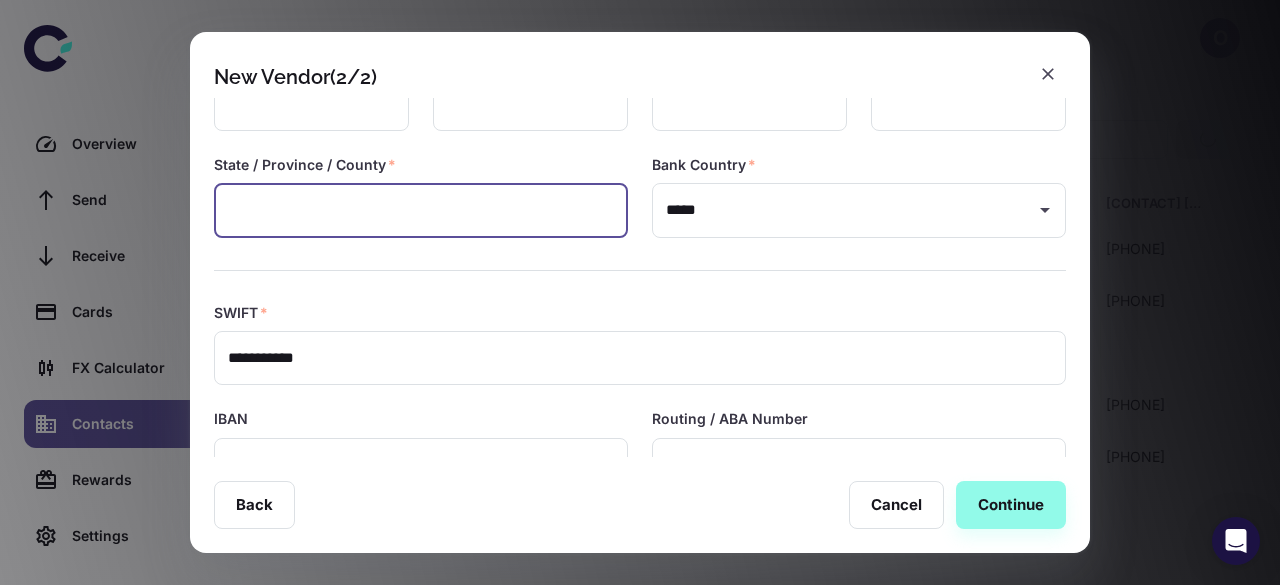click at bounding box center [421, 210] 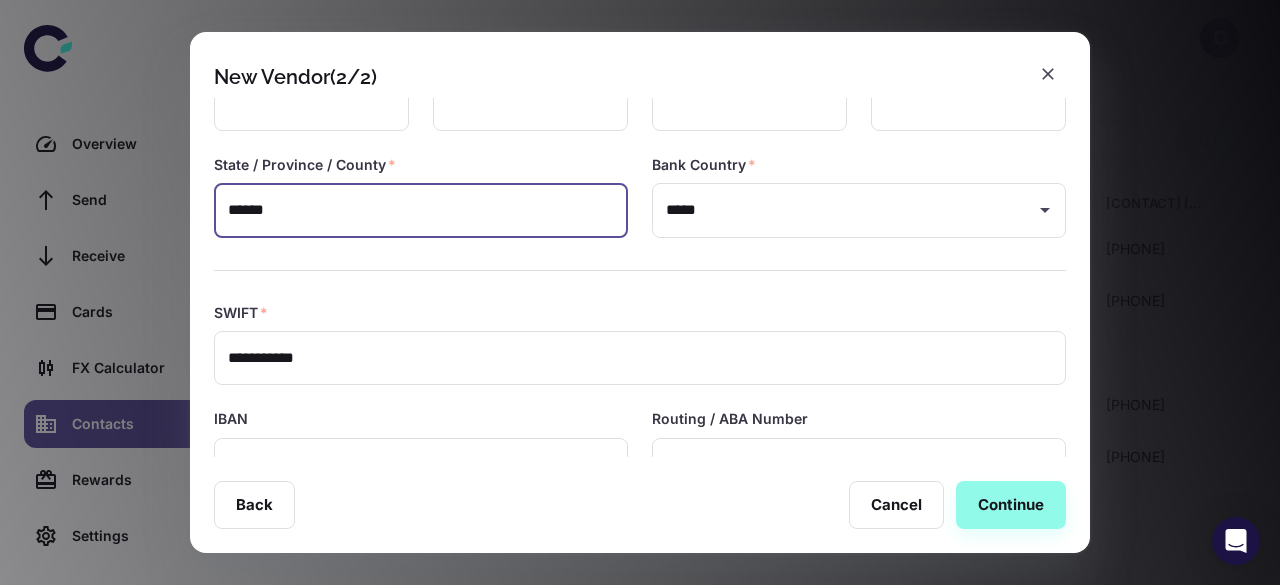 type on "******" 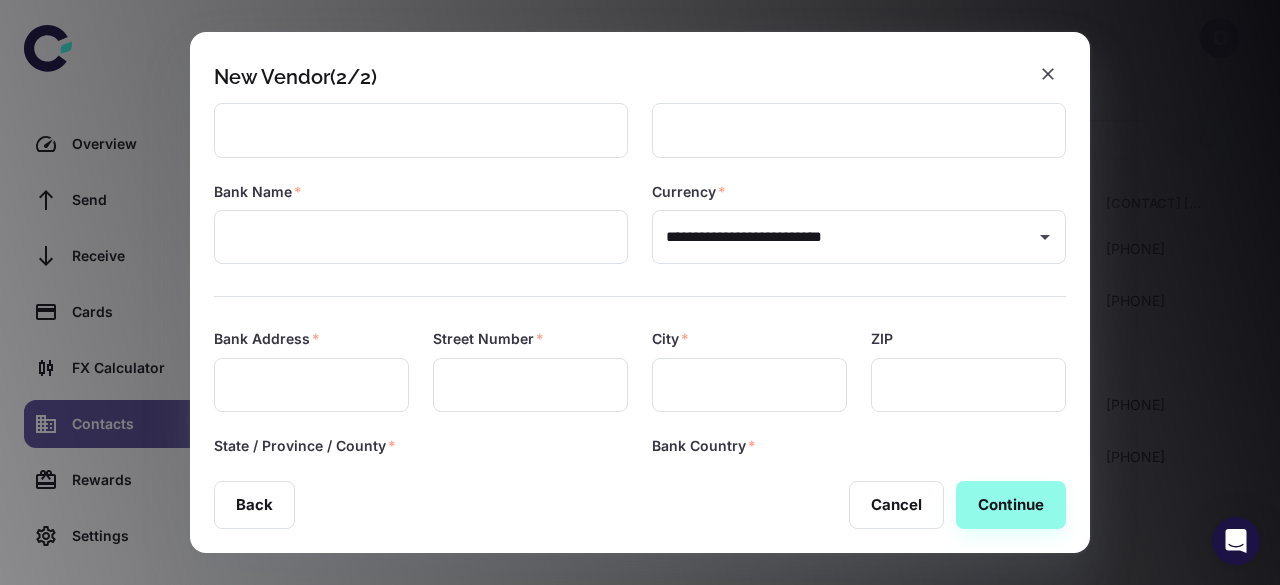 scroll, scrollTop: 39, scrollLeft: 0, axis: vertical 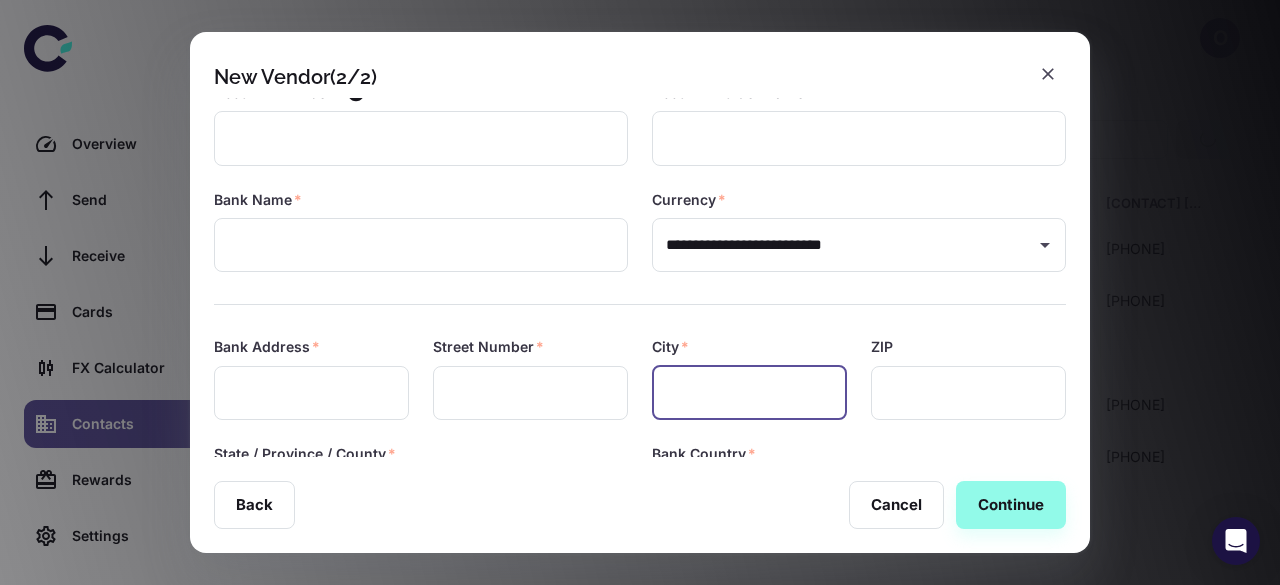 click at bounding box center (749, 393) 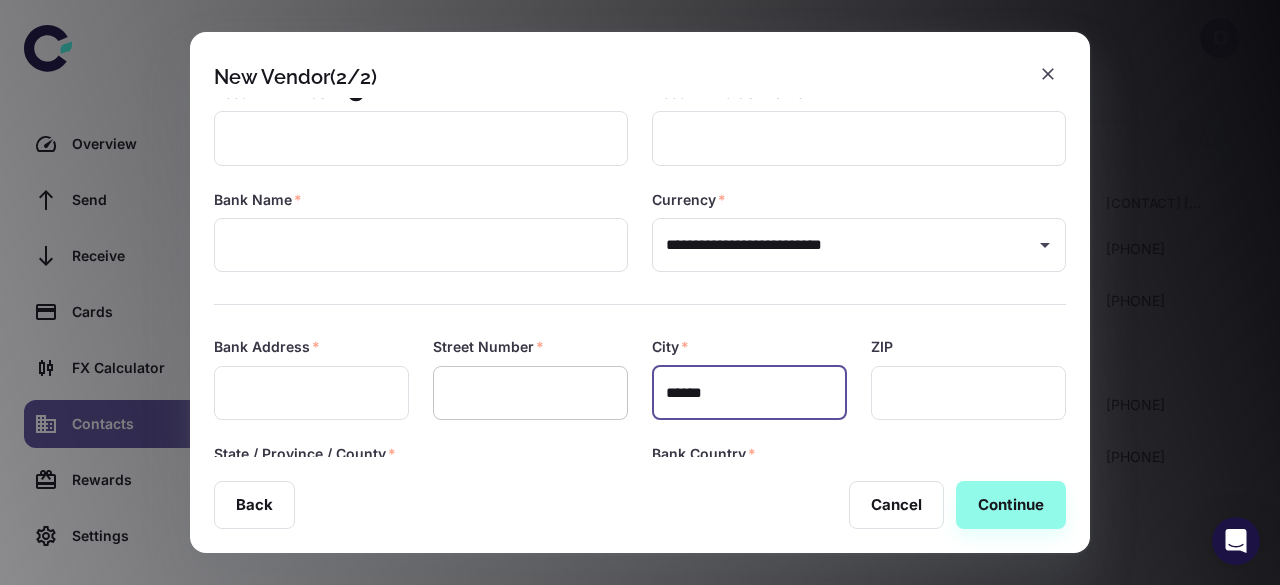 type on "******" 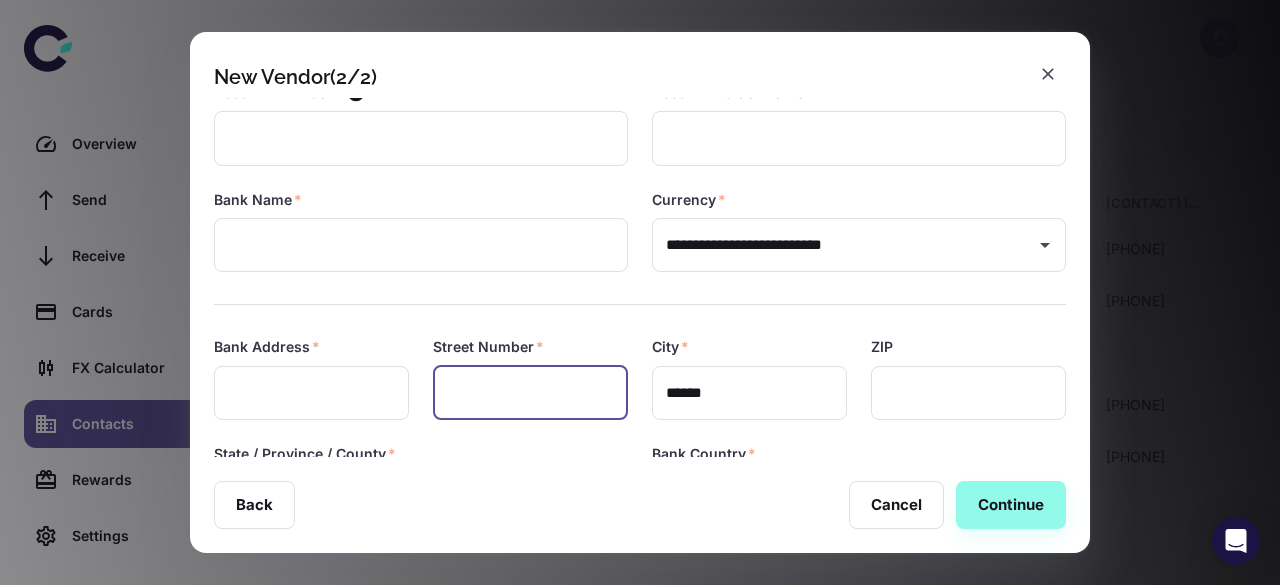 click at bounding box center [530, 393] 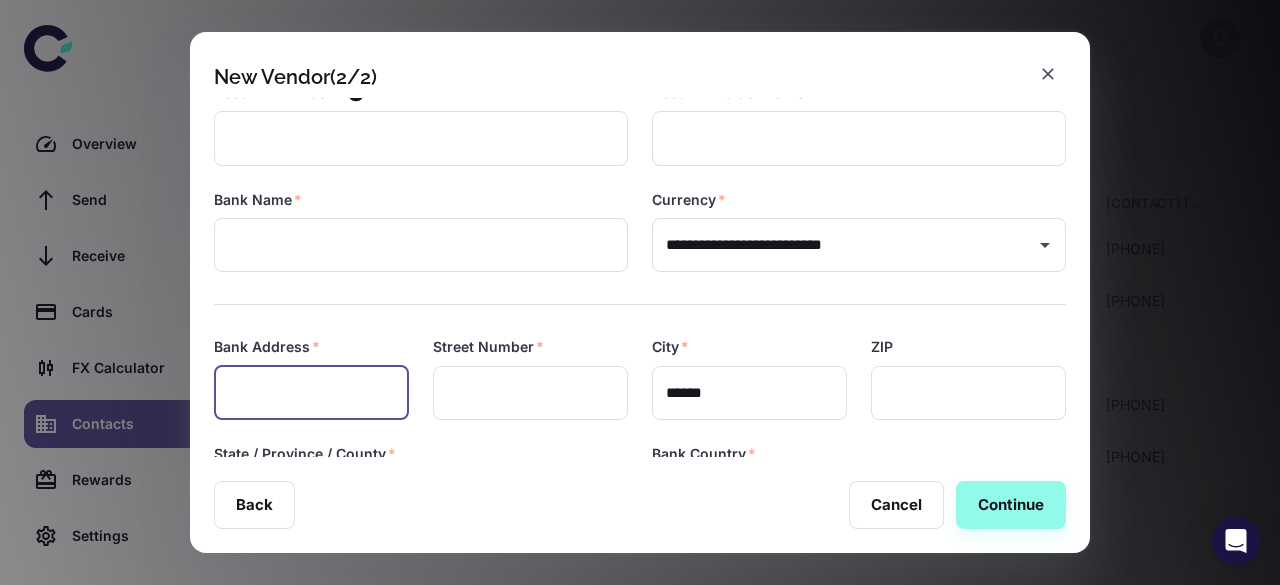click at bounding box center [311, 393] 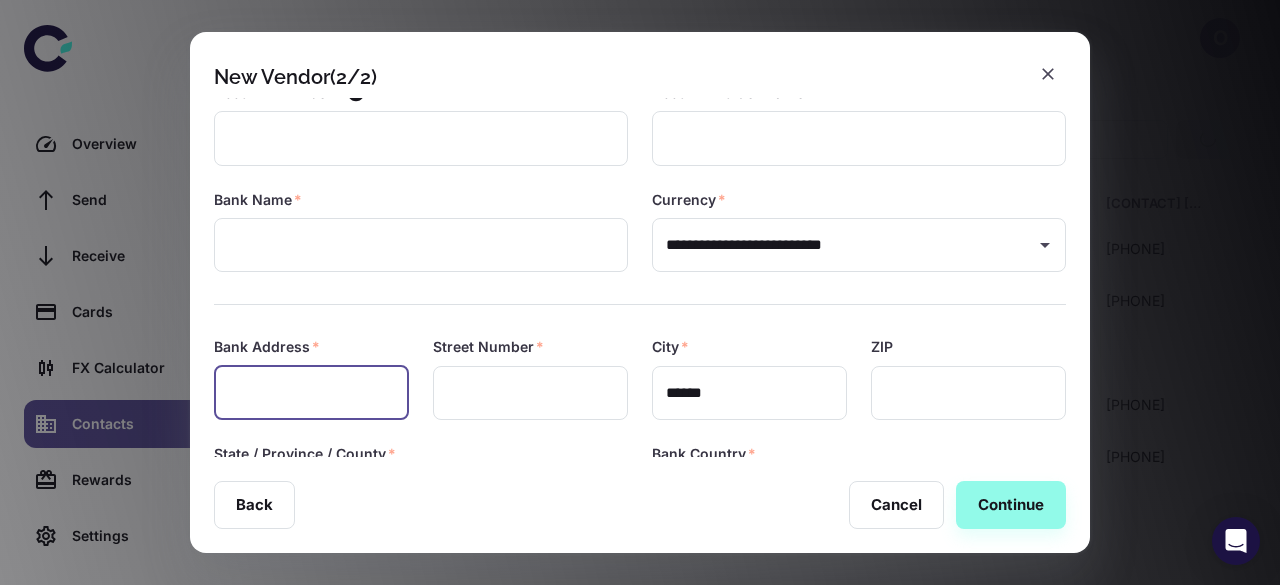 paste on "**********" 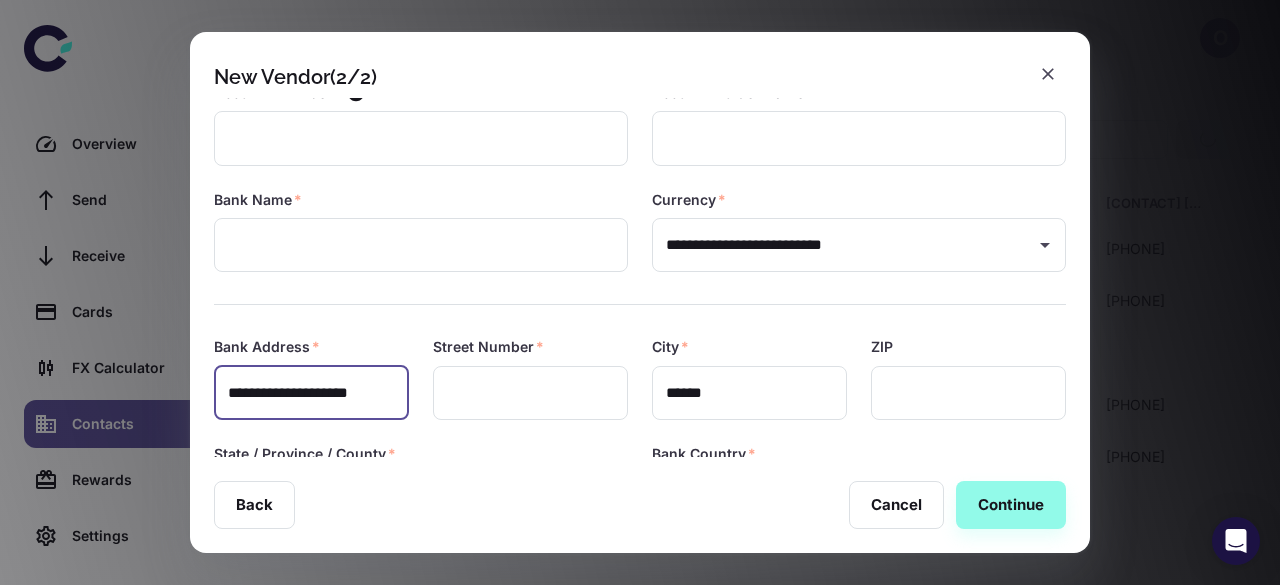 scroll, scrollTop: 0, scrollLeft: 28, axis: horizontal 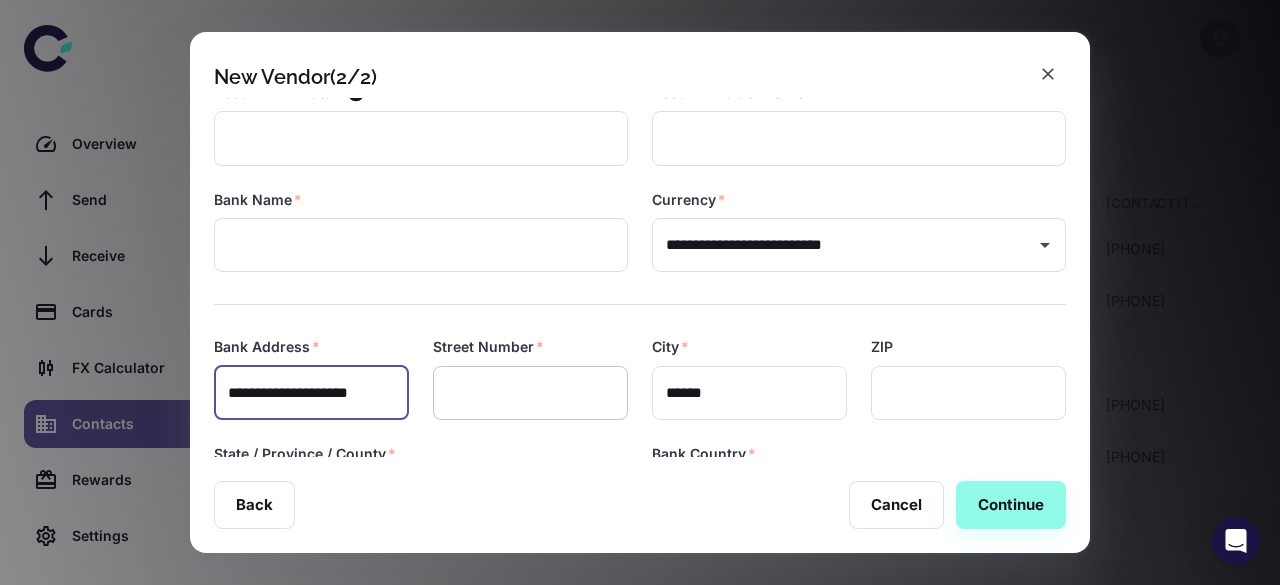 type on "**********" 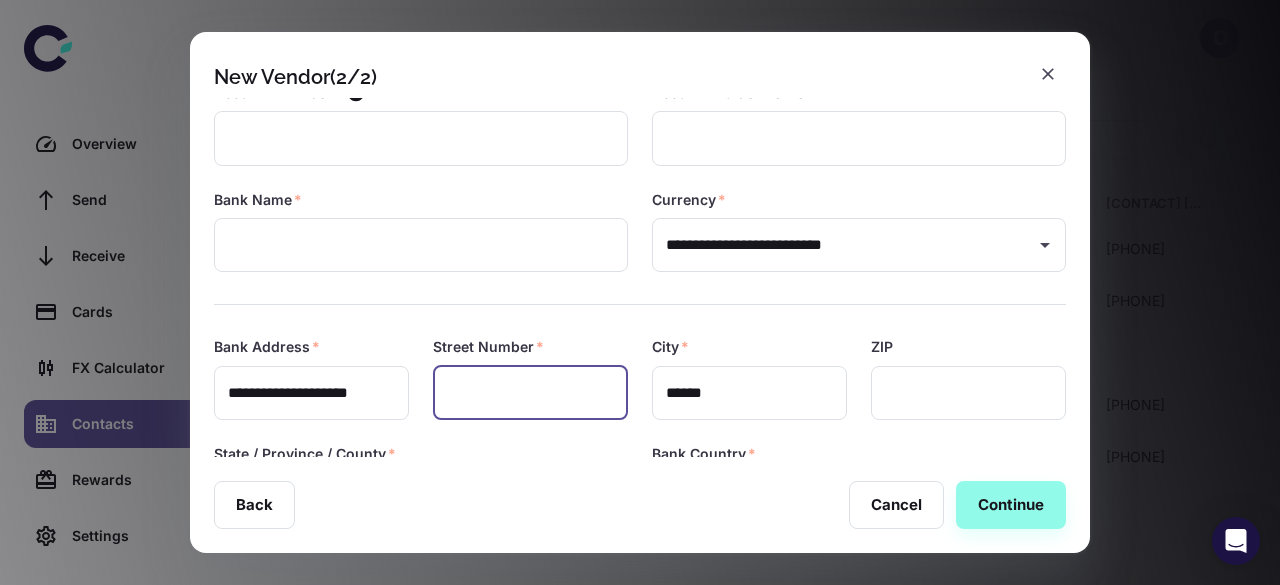 scroll, scrollTop: 0, scrollLeft: 0, axis: both 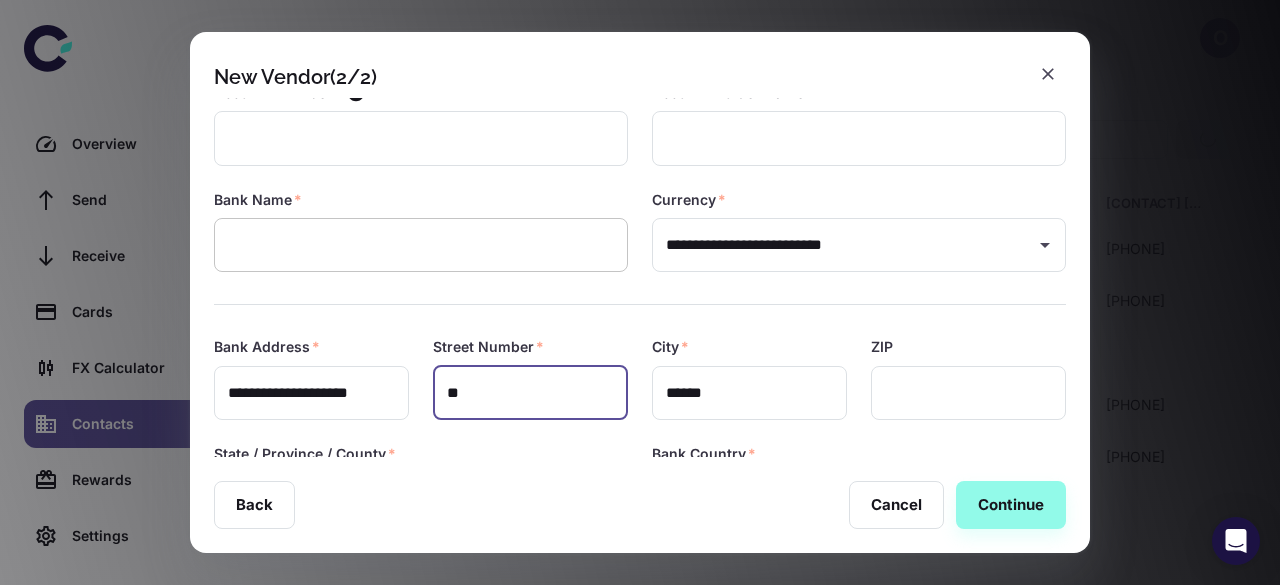 type on "**" 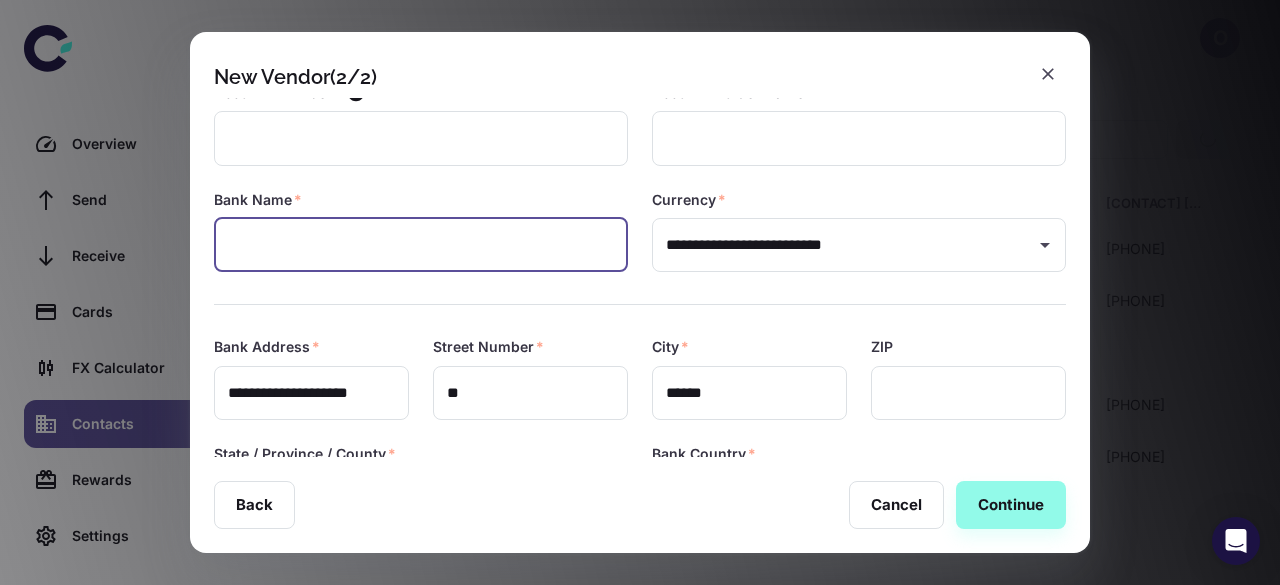 click at bounding box center (421, 245) 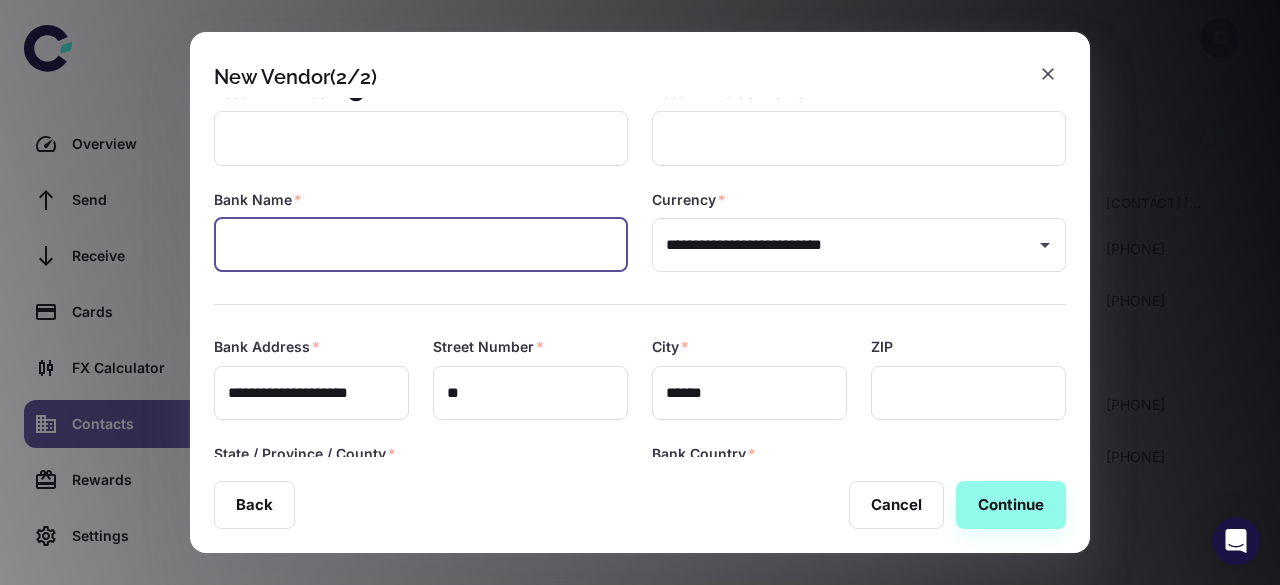 click at bounding box center (421, 245) 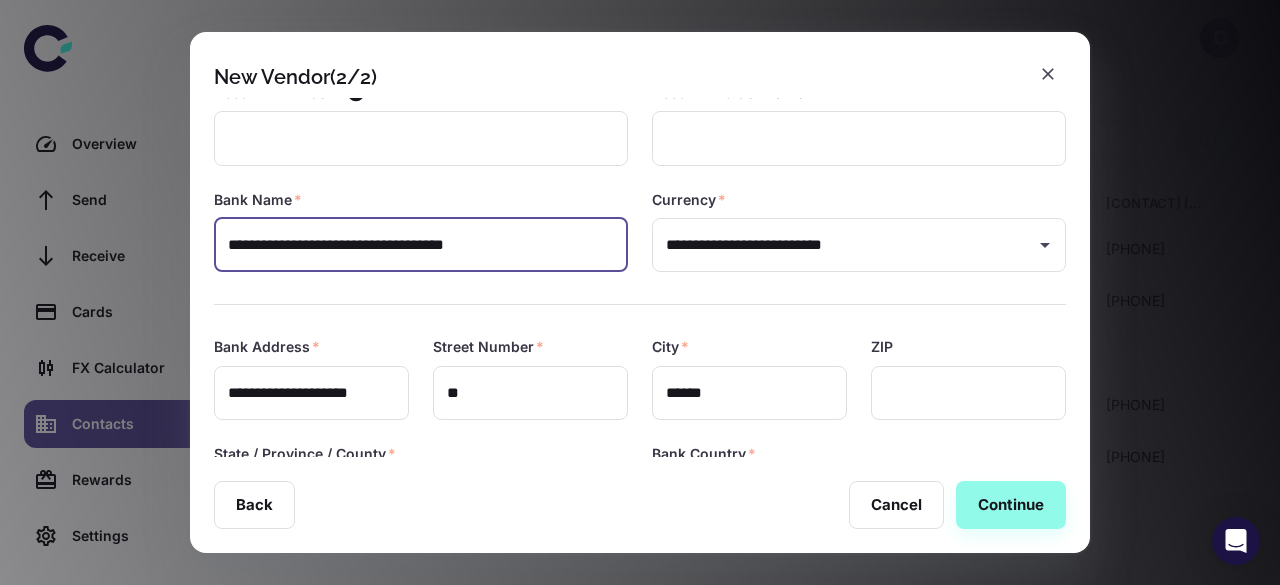 type on "**********" 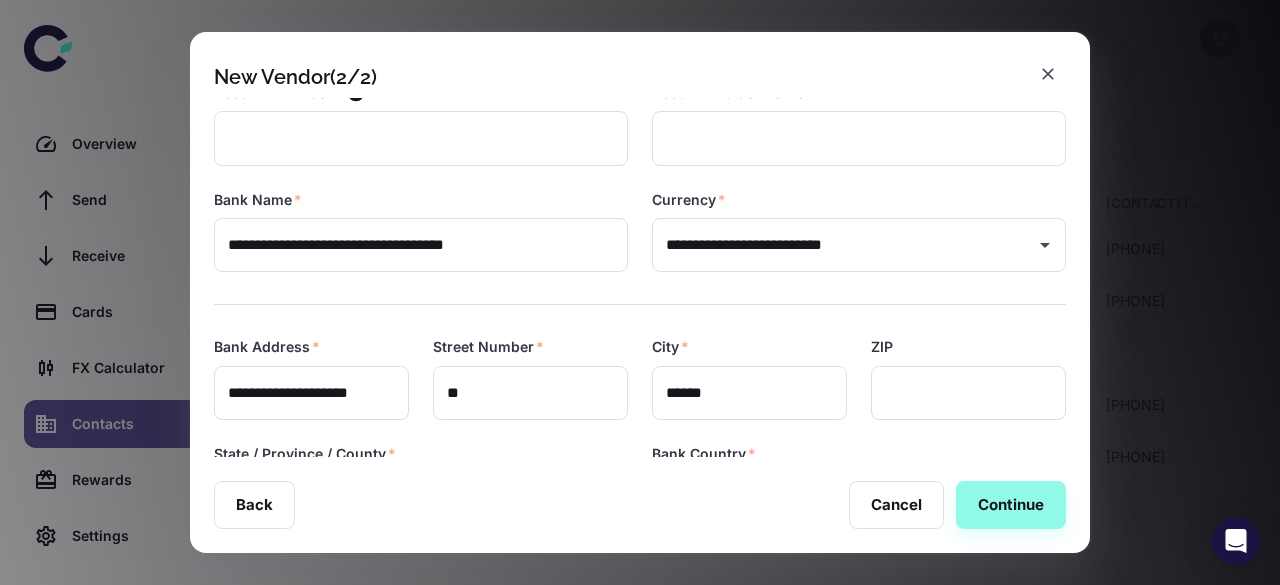 scroll, scrollTop: 0, scrollLeft: 0, axis: both 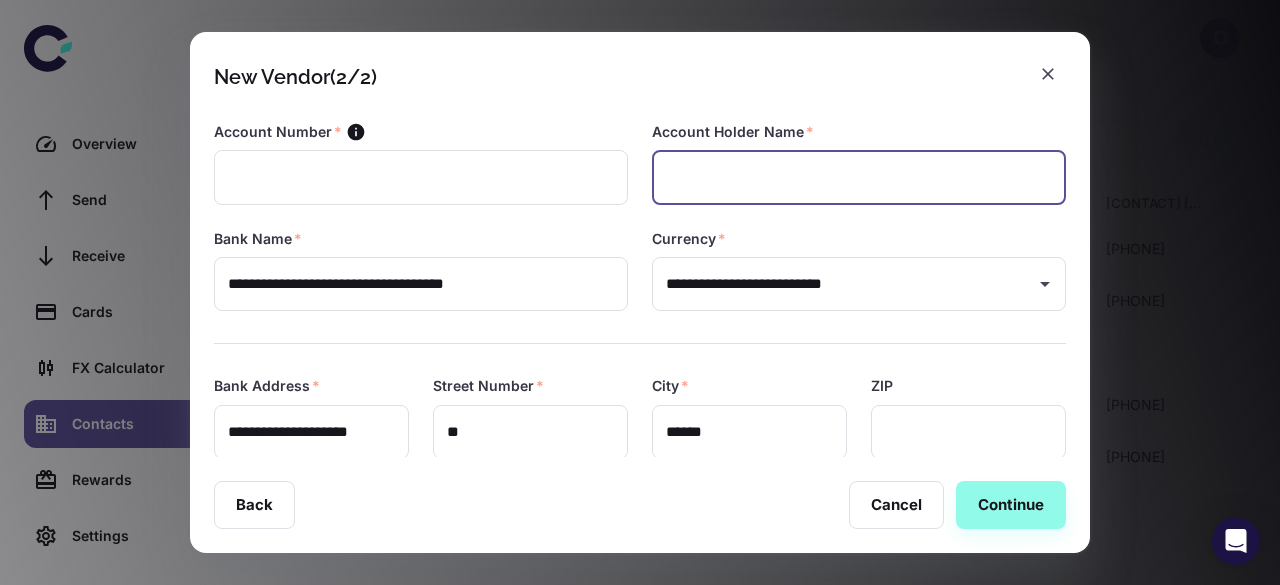 click at bounding box center [859, 177] 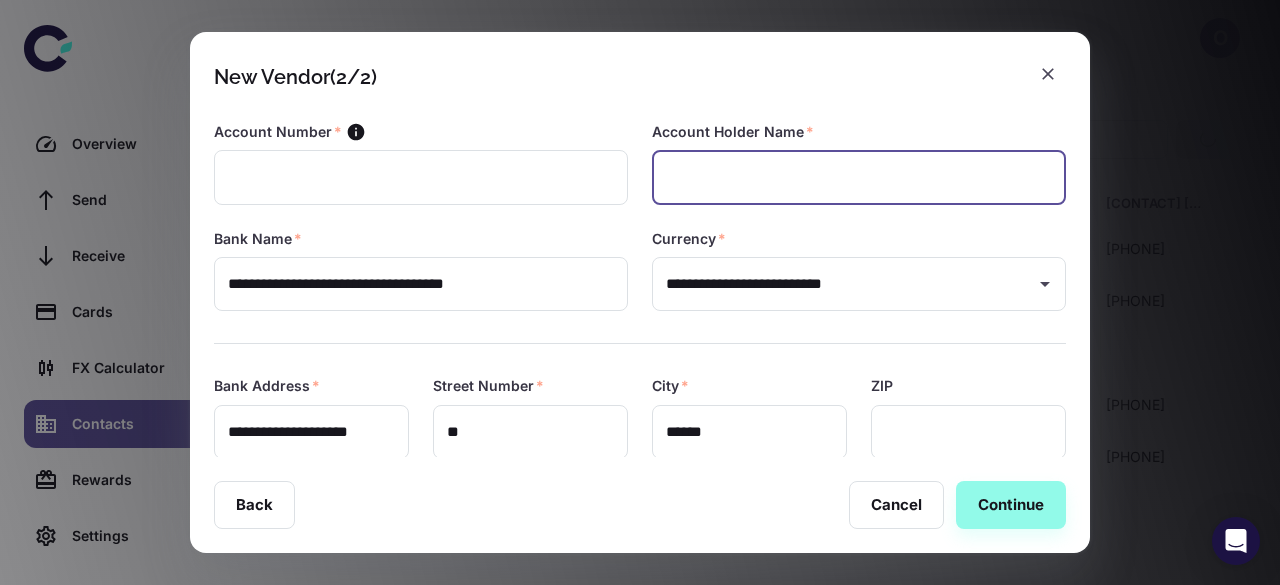 click at bounding box center [859, 177] 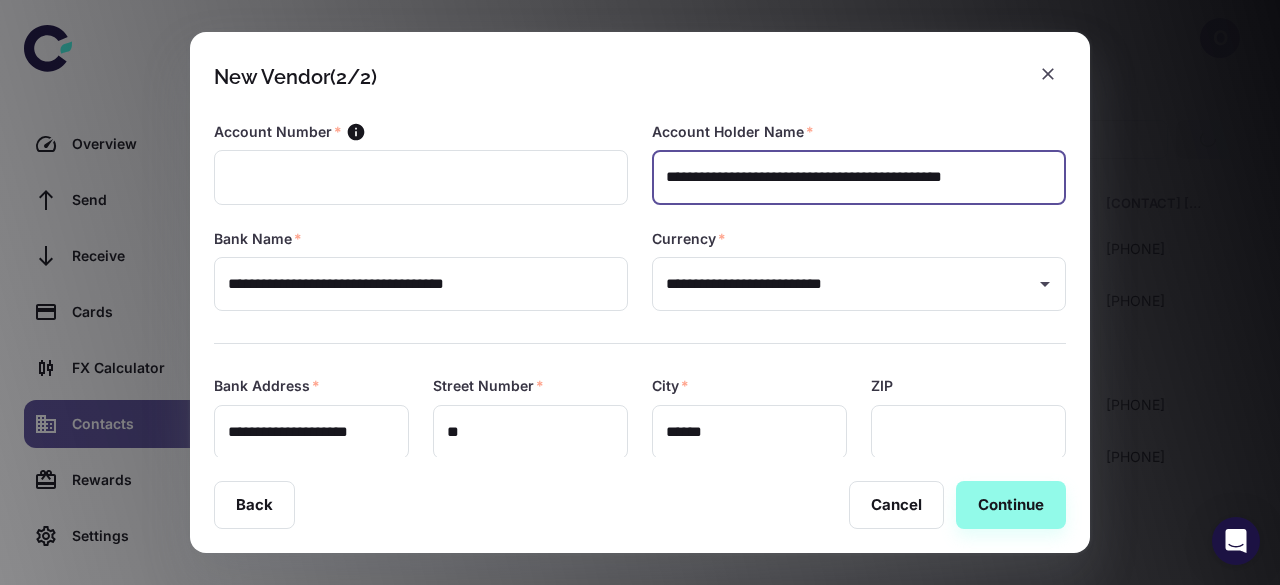 click on "**********" at bounding box center (859, 177) 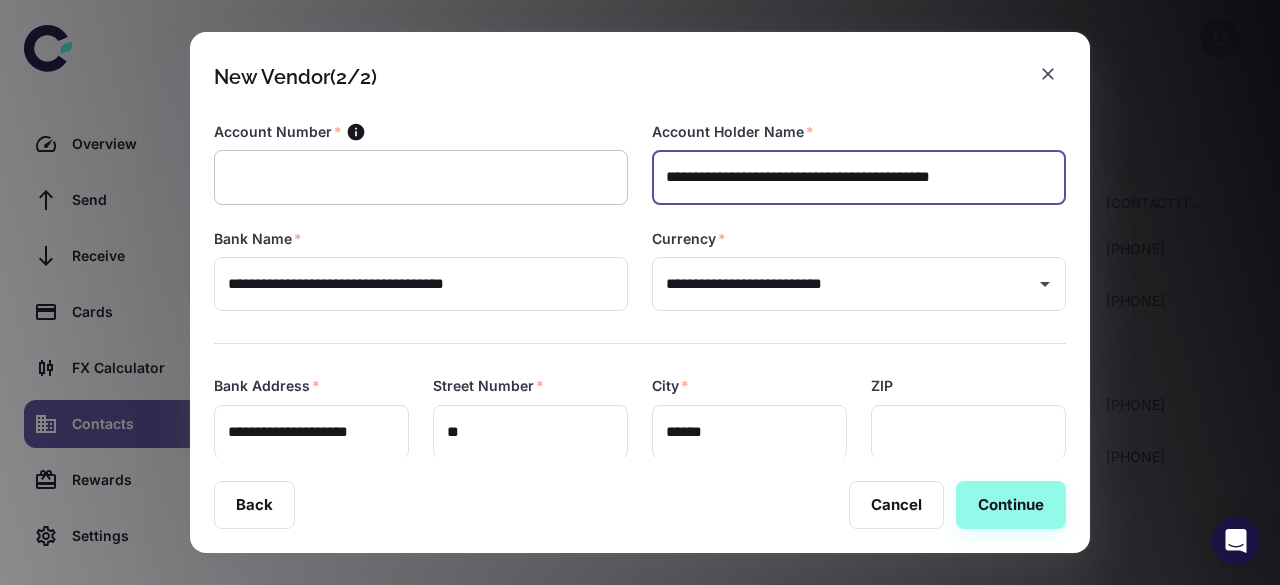 type on "**********" 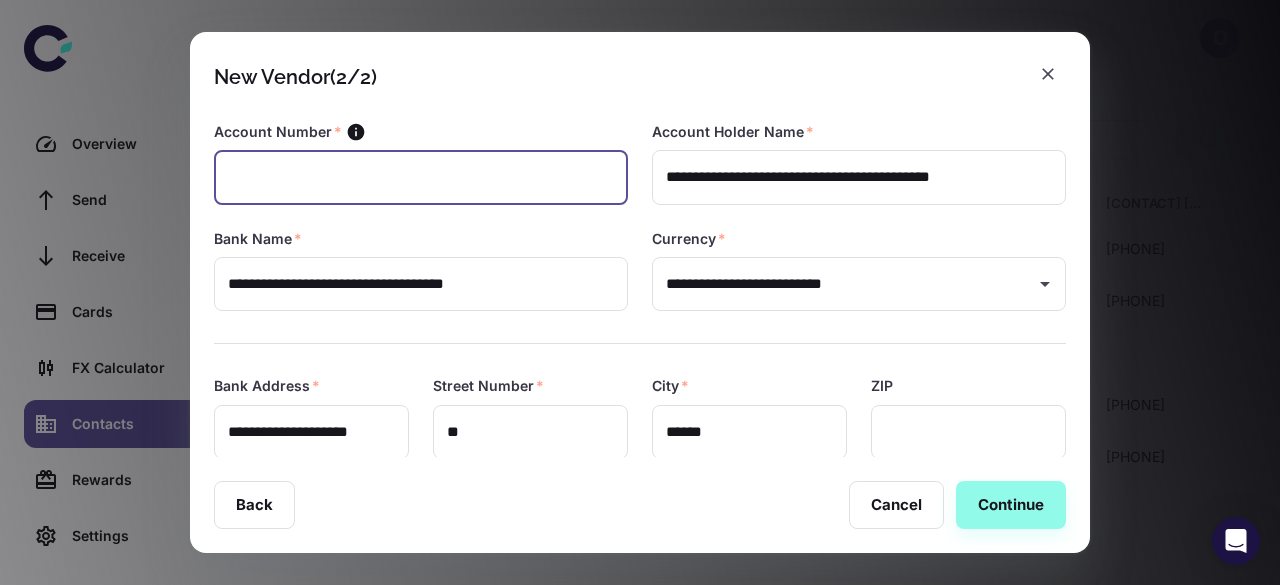 click at bounding box center (421, 177) 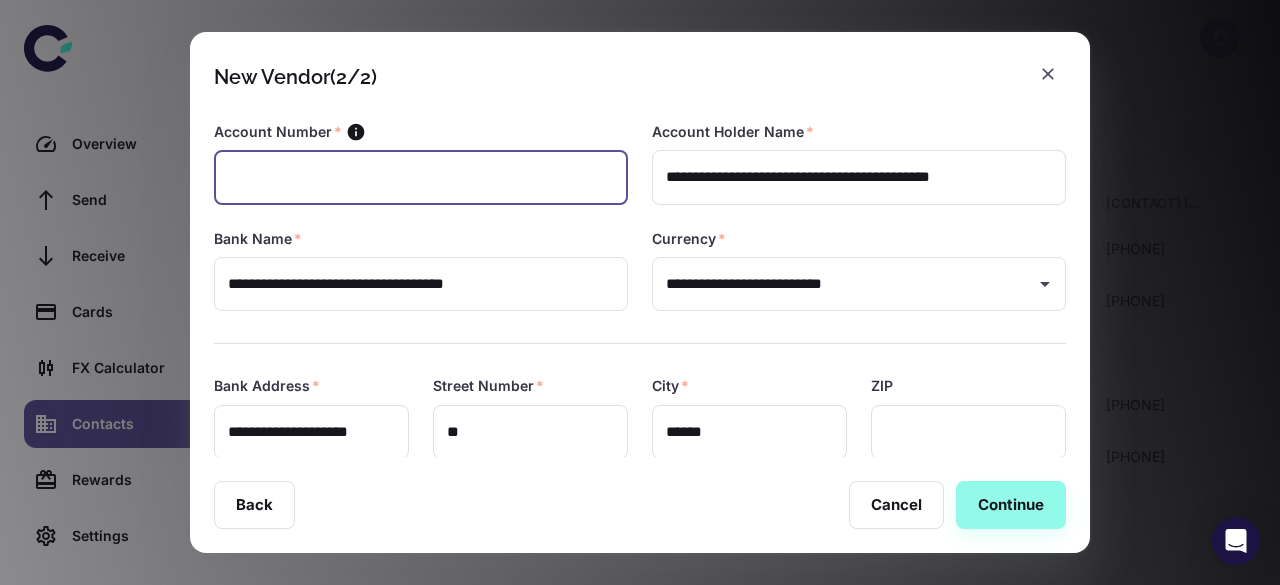 paste on "**********" 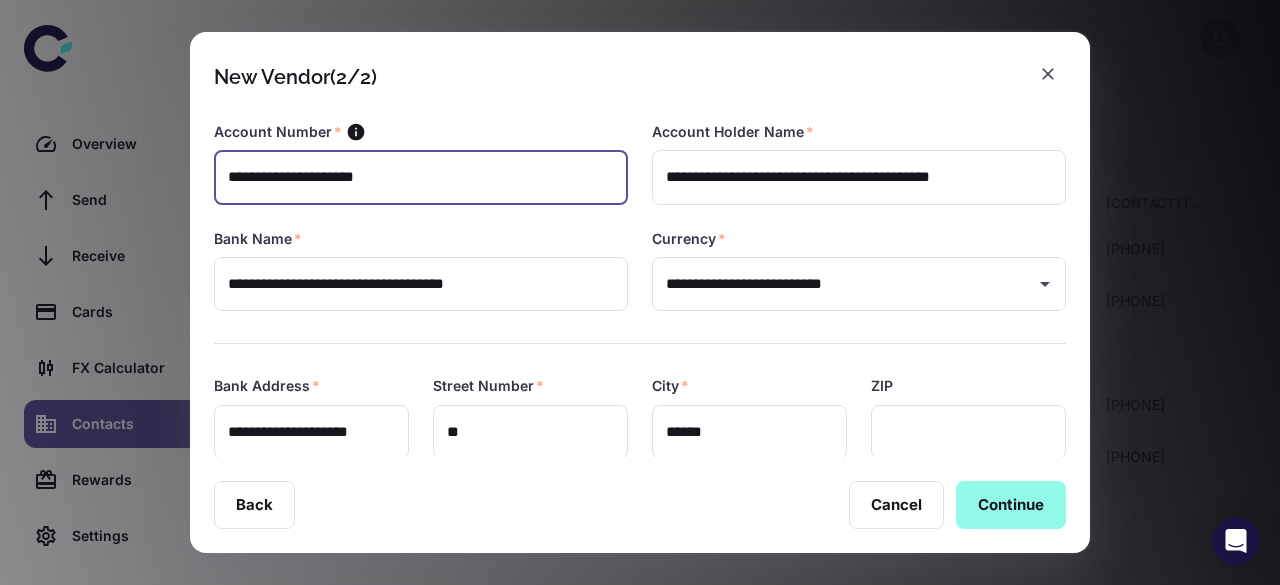 type on "**********" 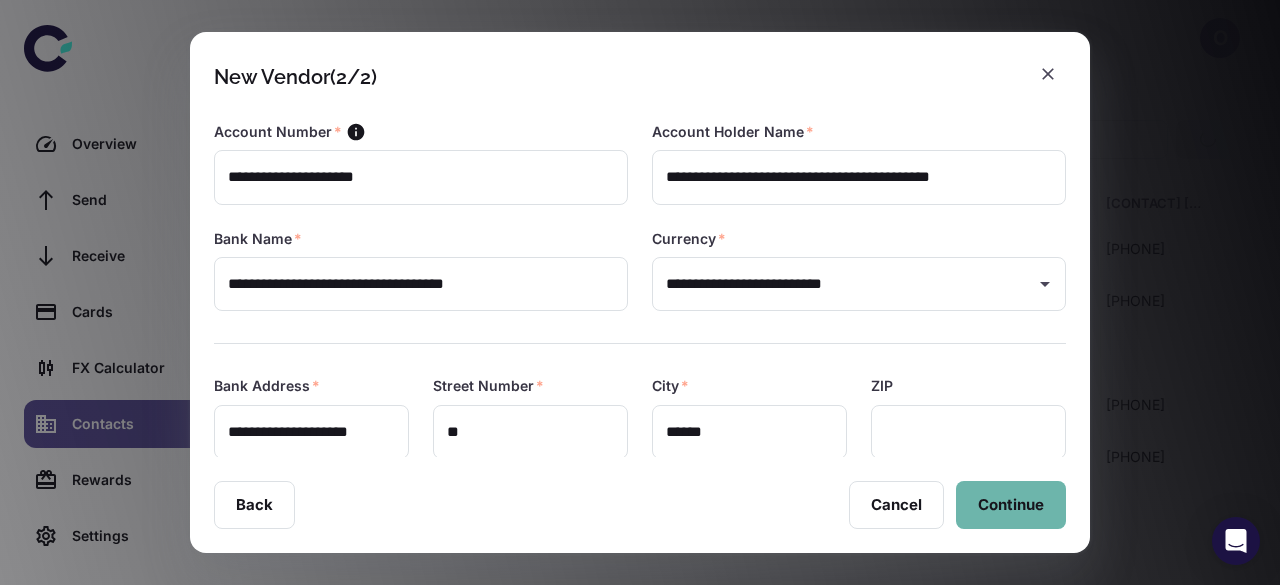 click on "Continue" at bounding box center [1011, 505] 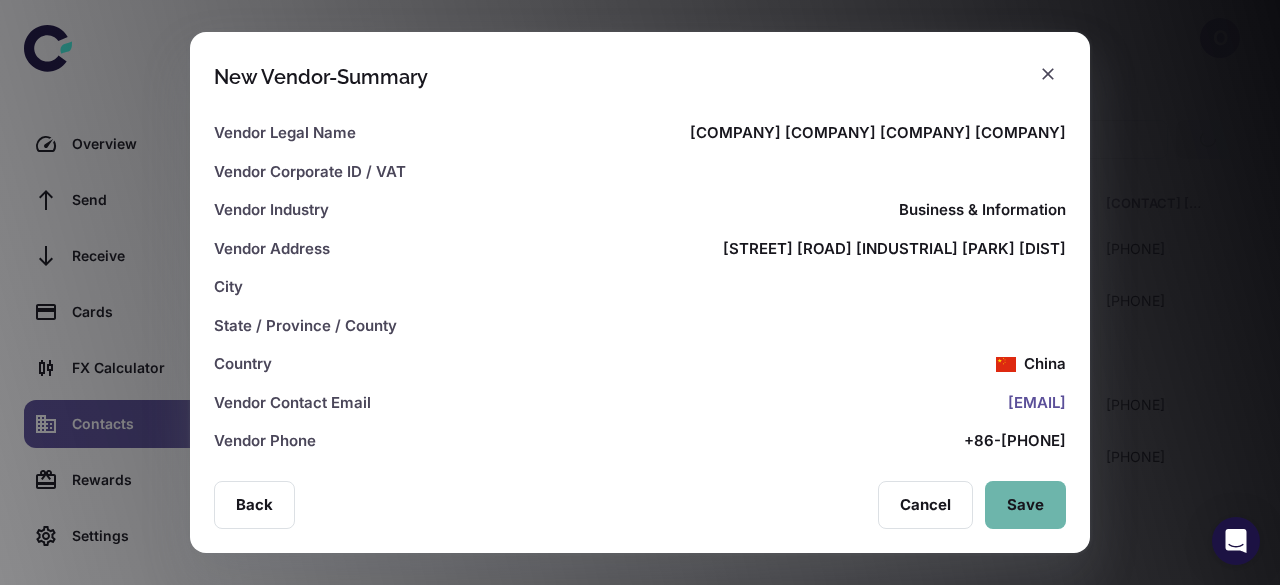 click on "Save" at bounding box center (1025, 505) 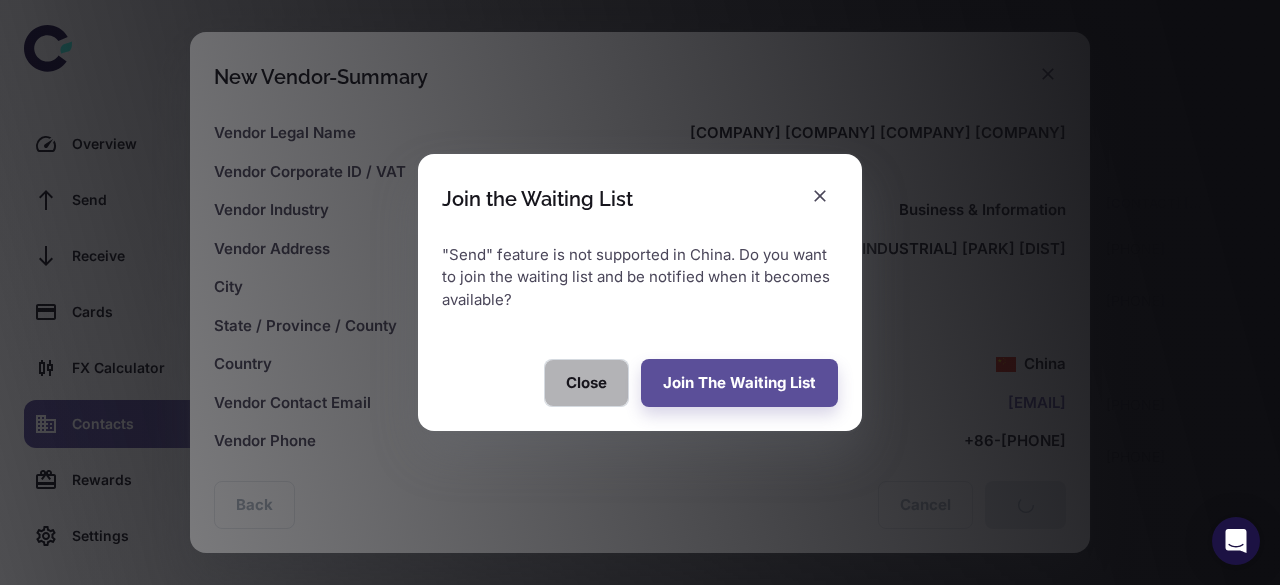 click on "Close" at bounding box center [586, 383] 